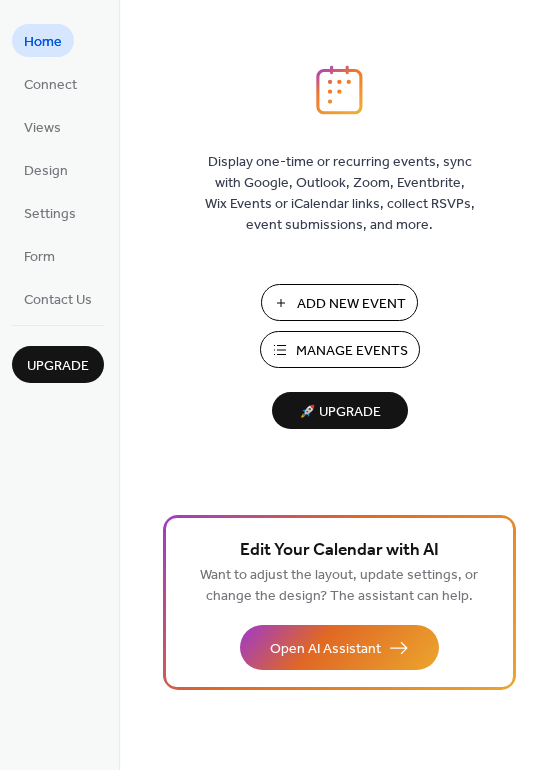 scroll, scrollTop: 0, scrollLeft: 0, axis: both 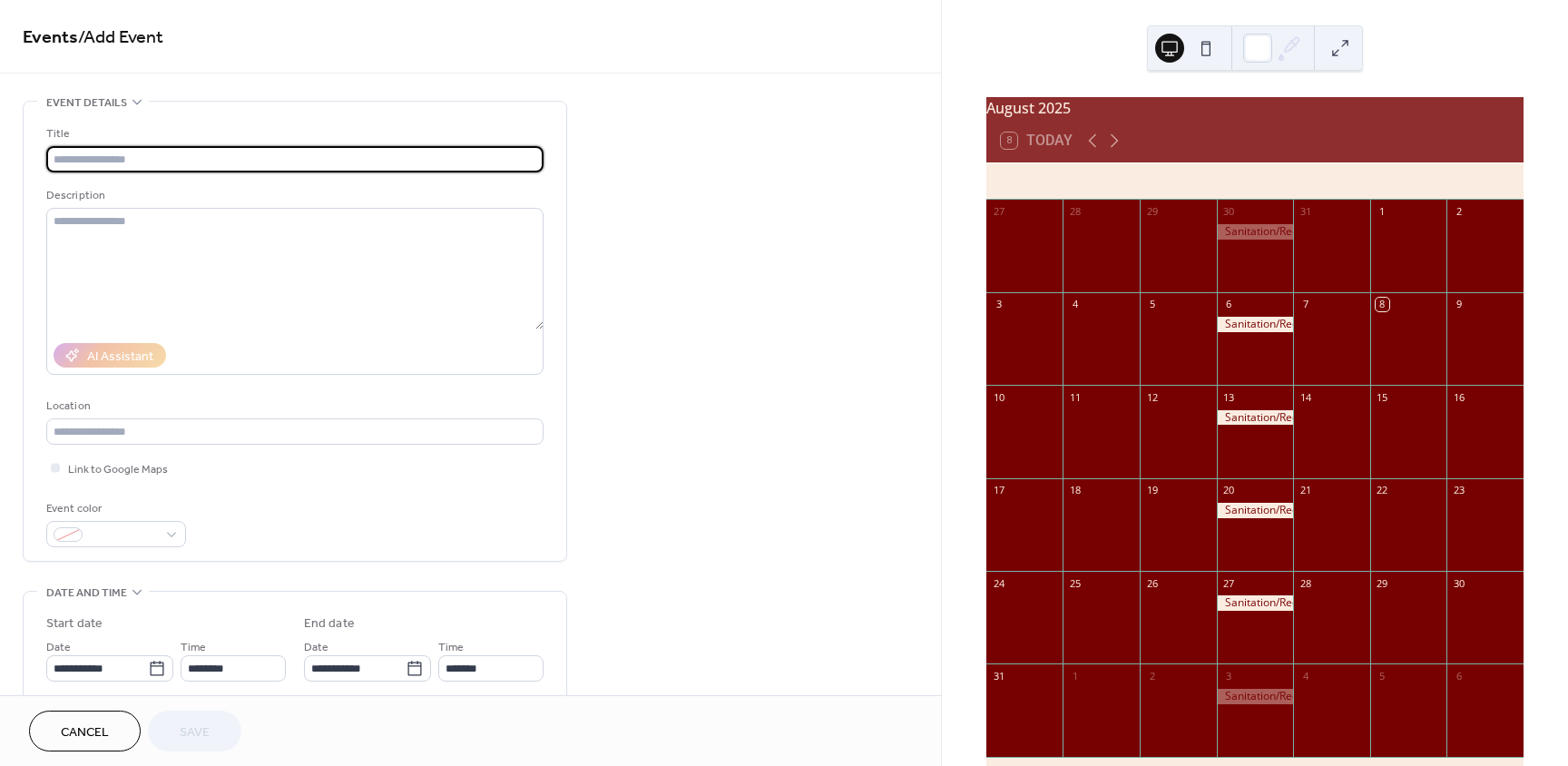 click at bounding box center [295, 159] 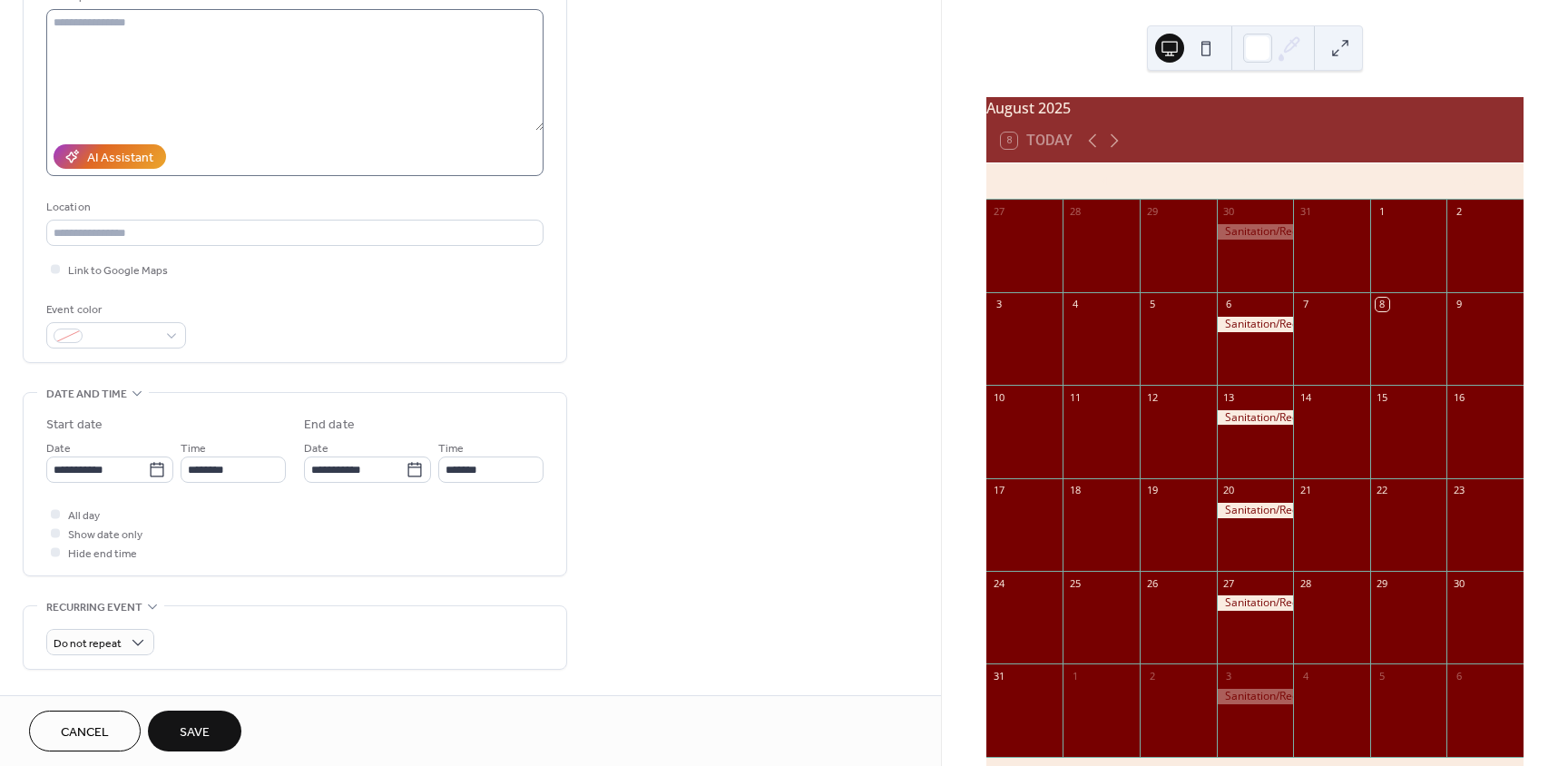 scroll, scrollTop: 272, scrollLeft: 0, axis: vertical 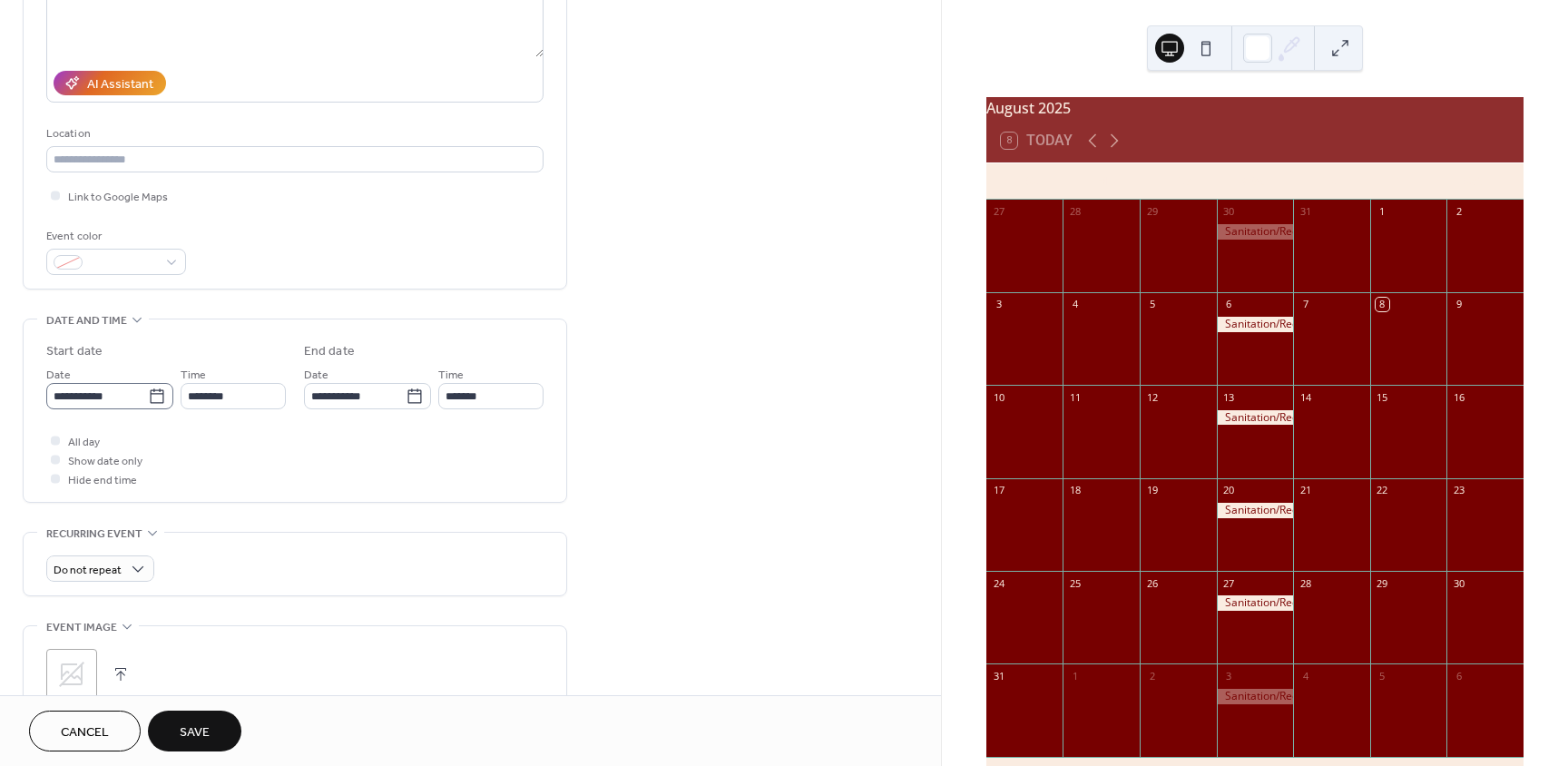 type on "**********" 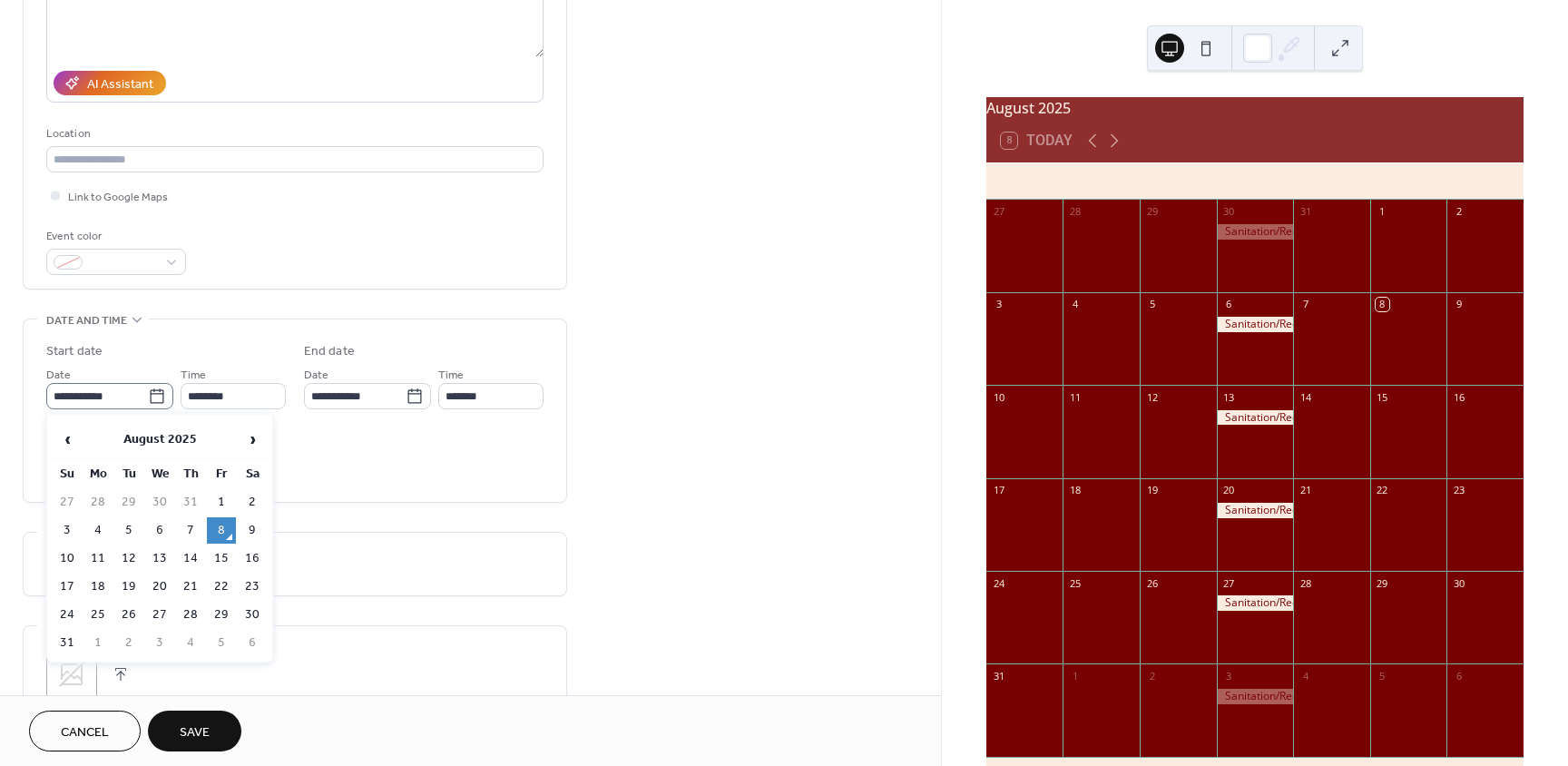 click 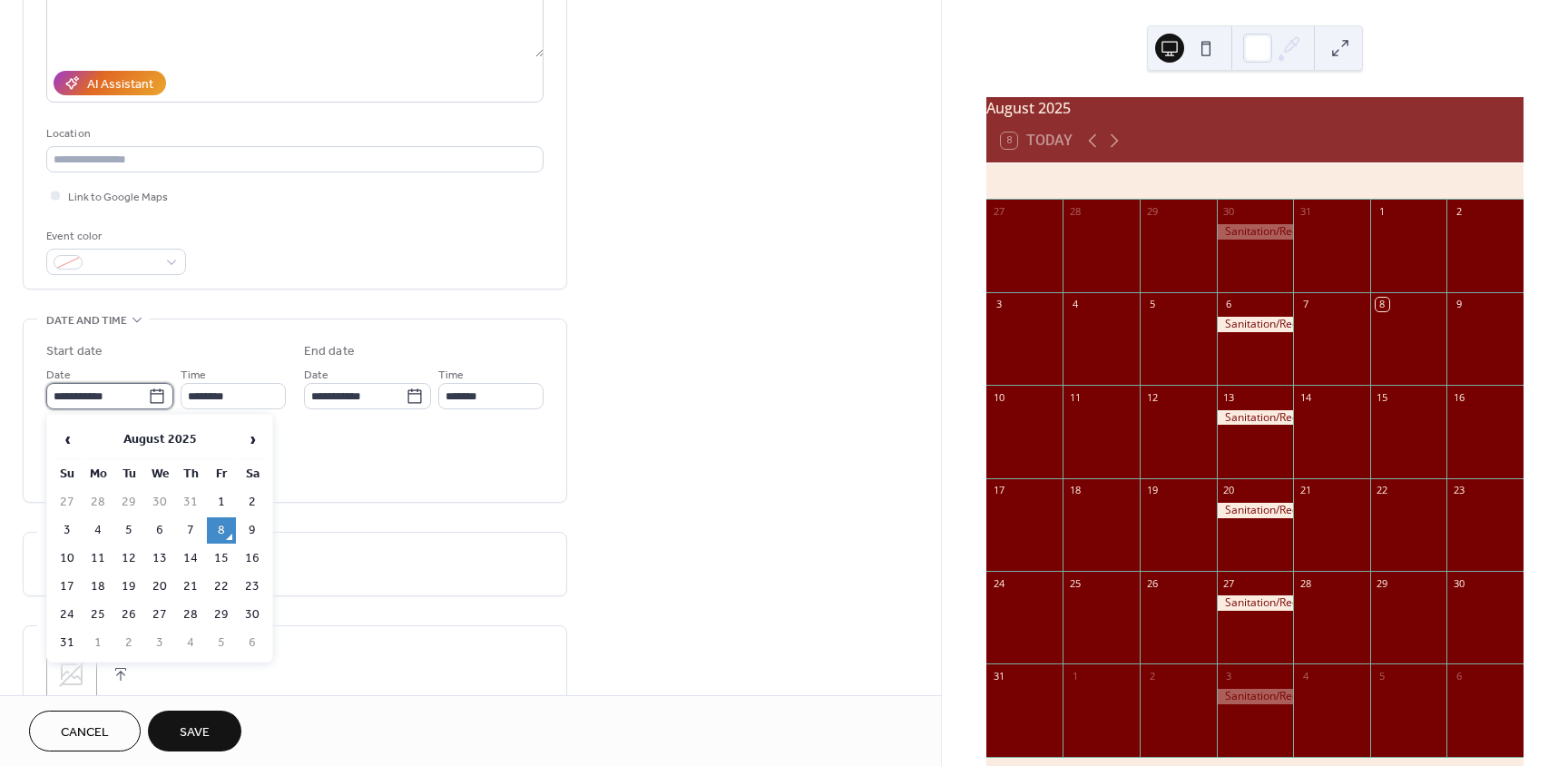 click on "**********" at bounding box center [97, 396] 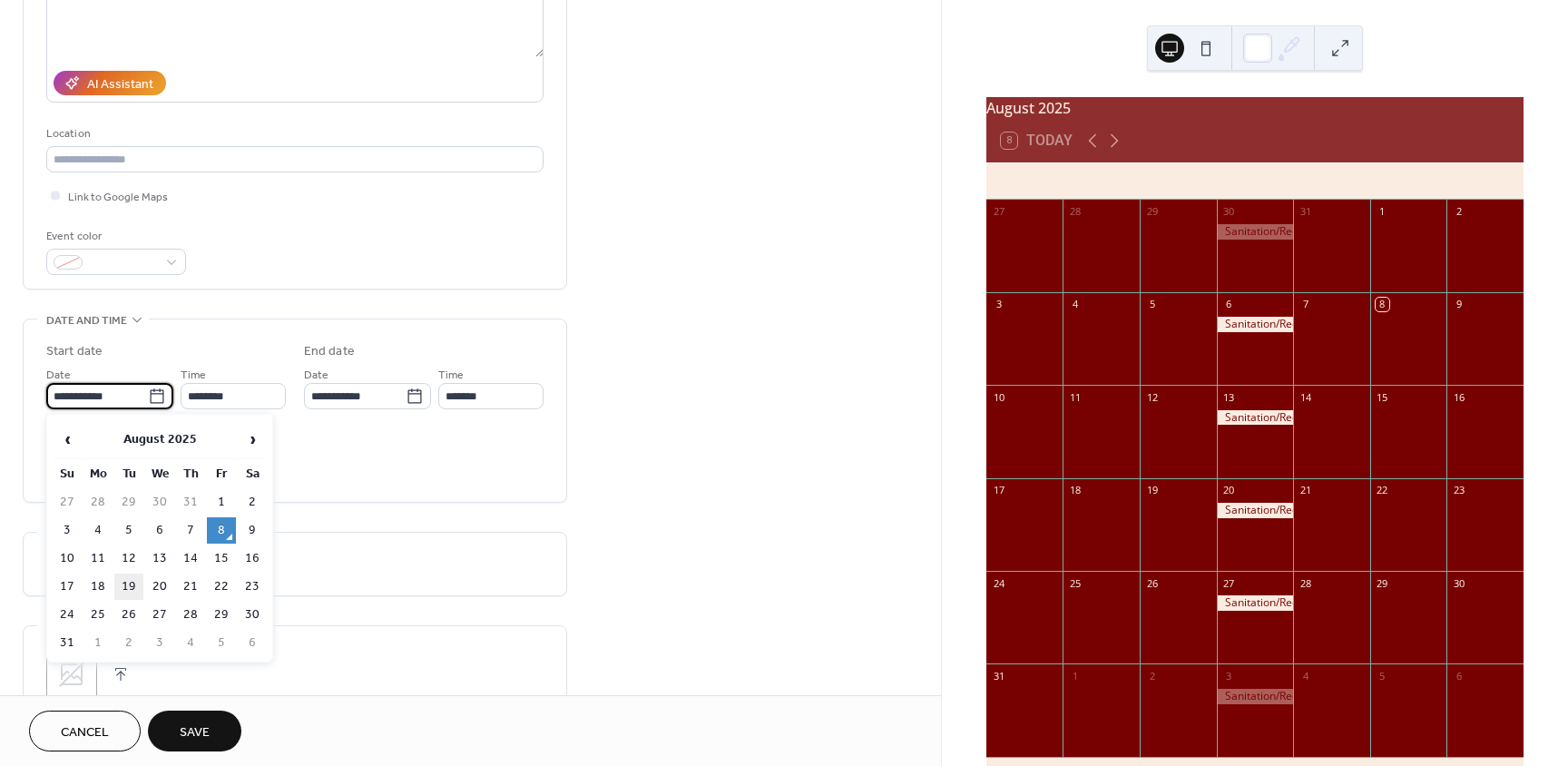 click on "19" at bounding box center [129, 586] 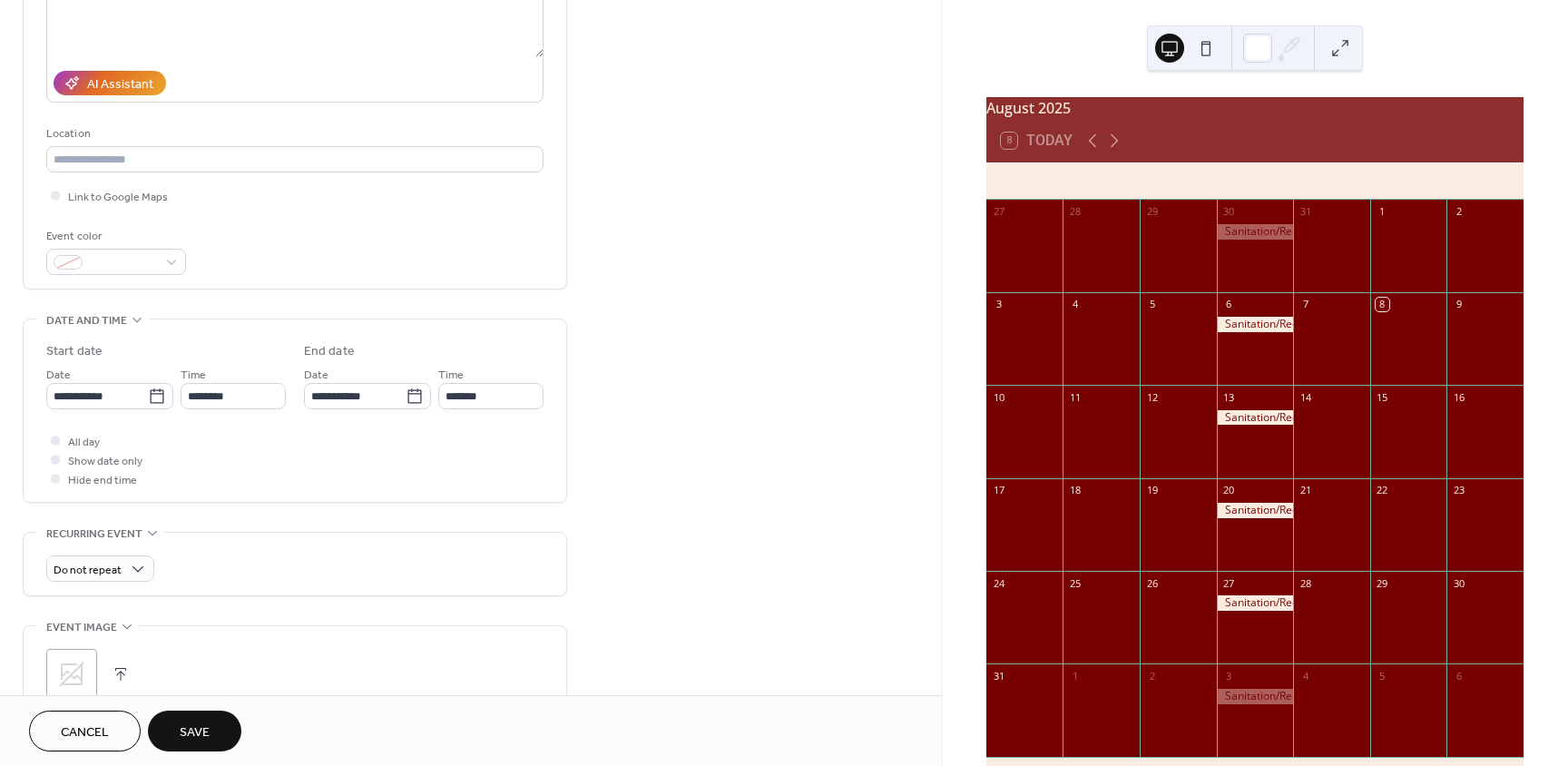 click on "Save" at bounding box center (194, 731) 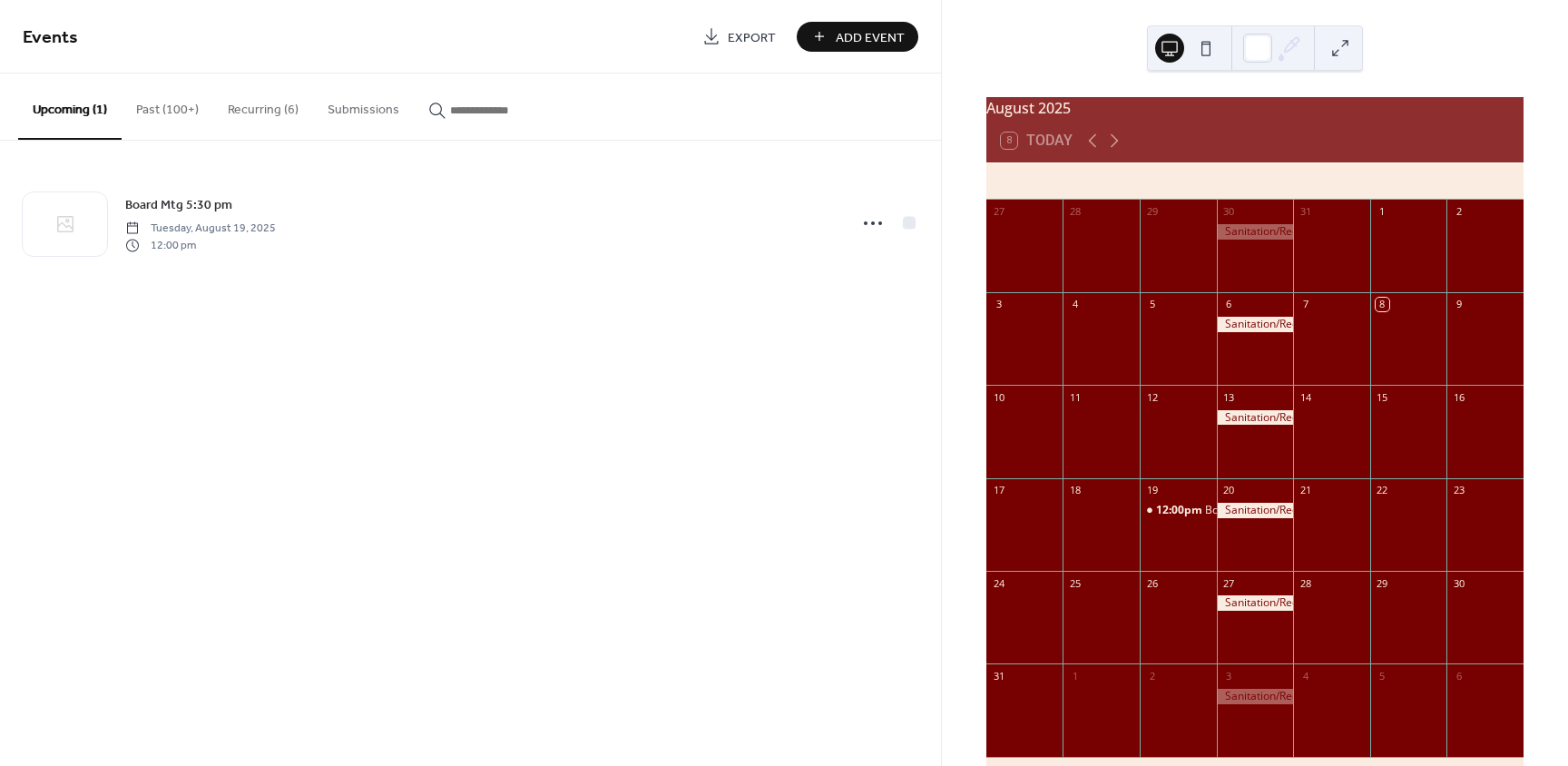 click on "Add Event" at bounding box center (870, 37) 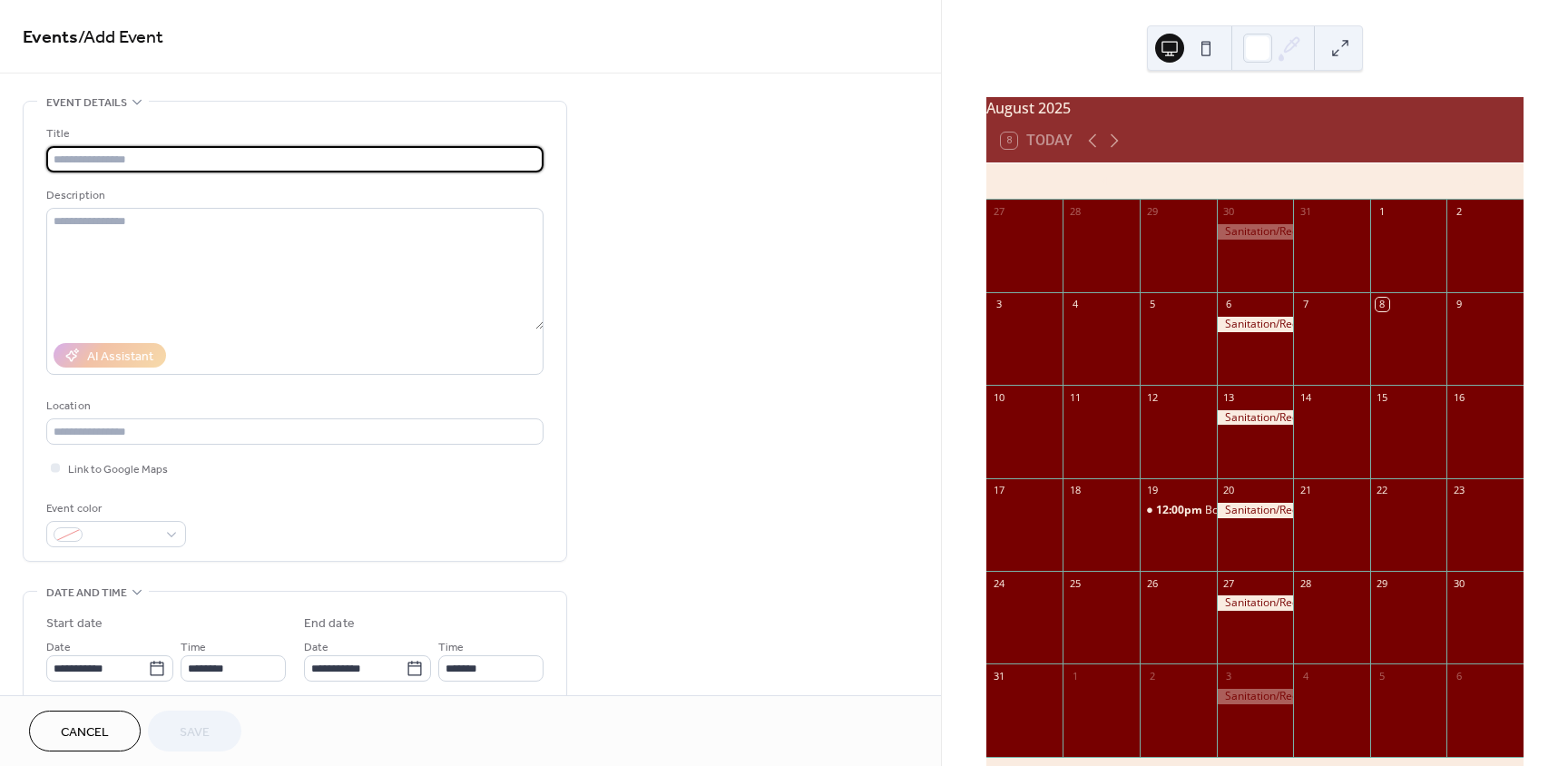 click at bounding box center [295, 159] 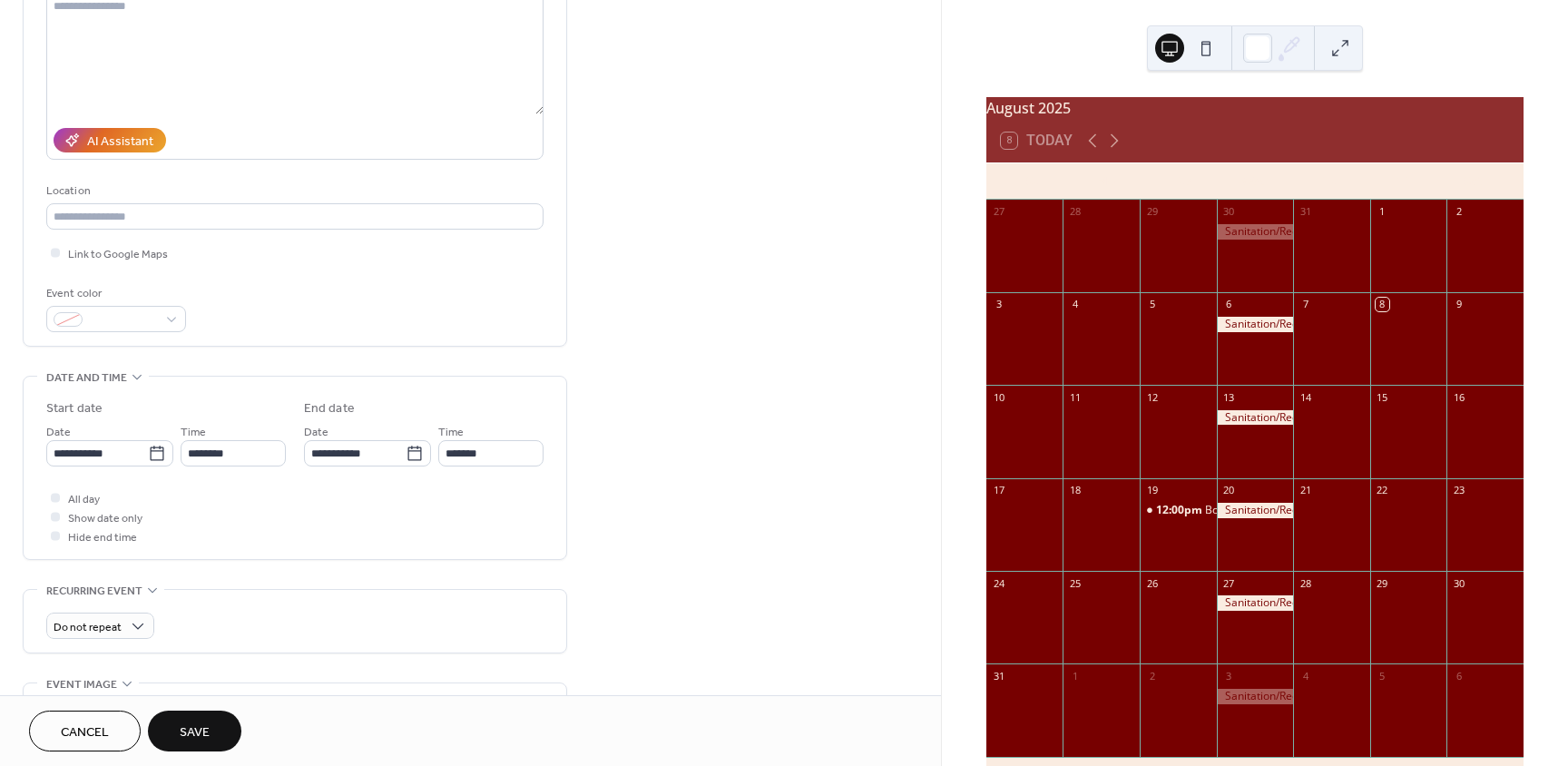 scroll, scrollTop: 182, scrollLeft: 0, axis: vertical 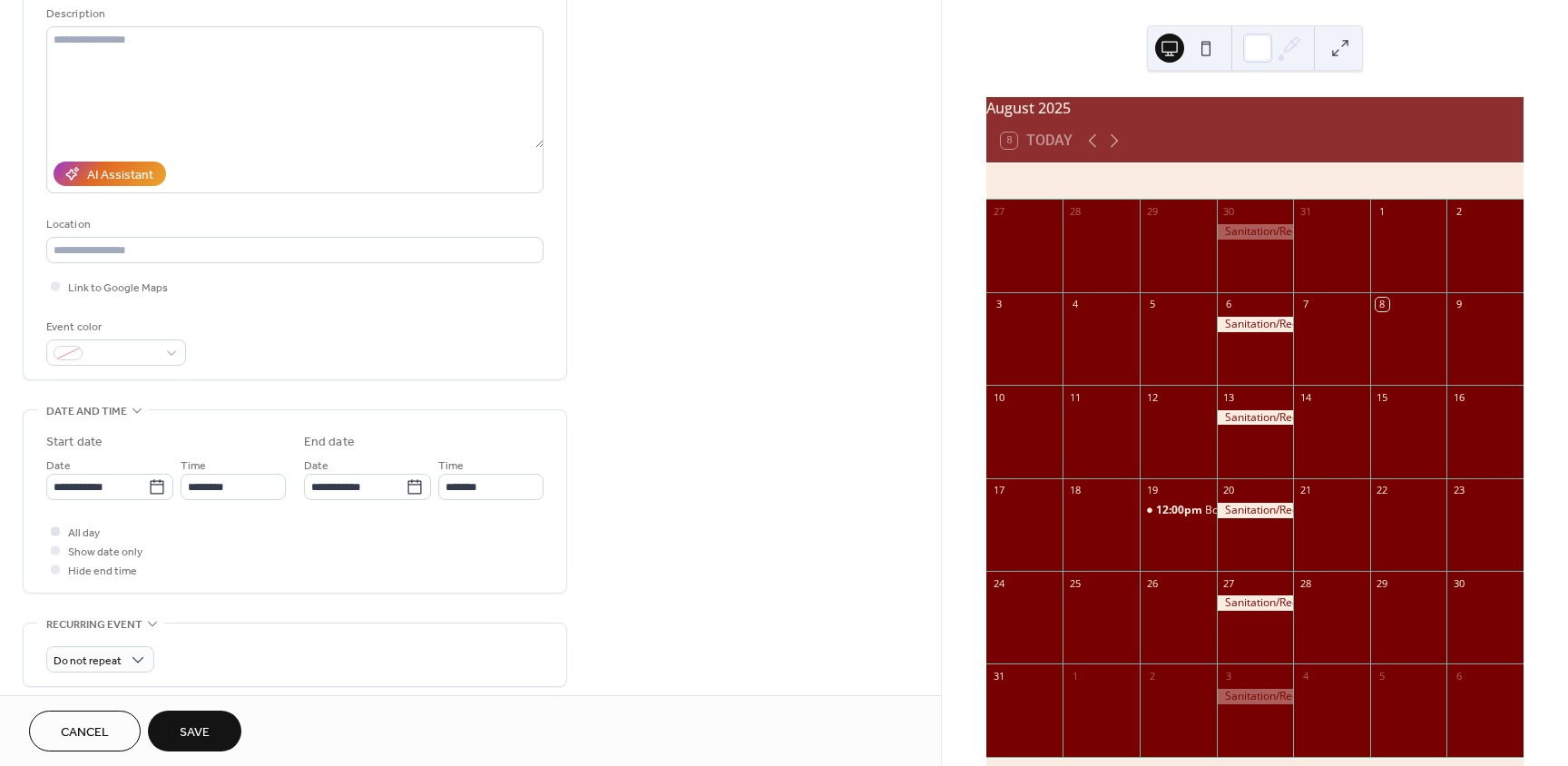 type on "**********" 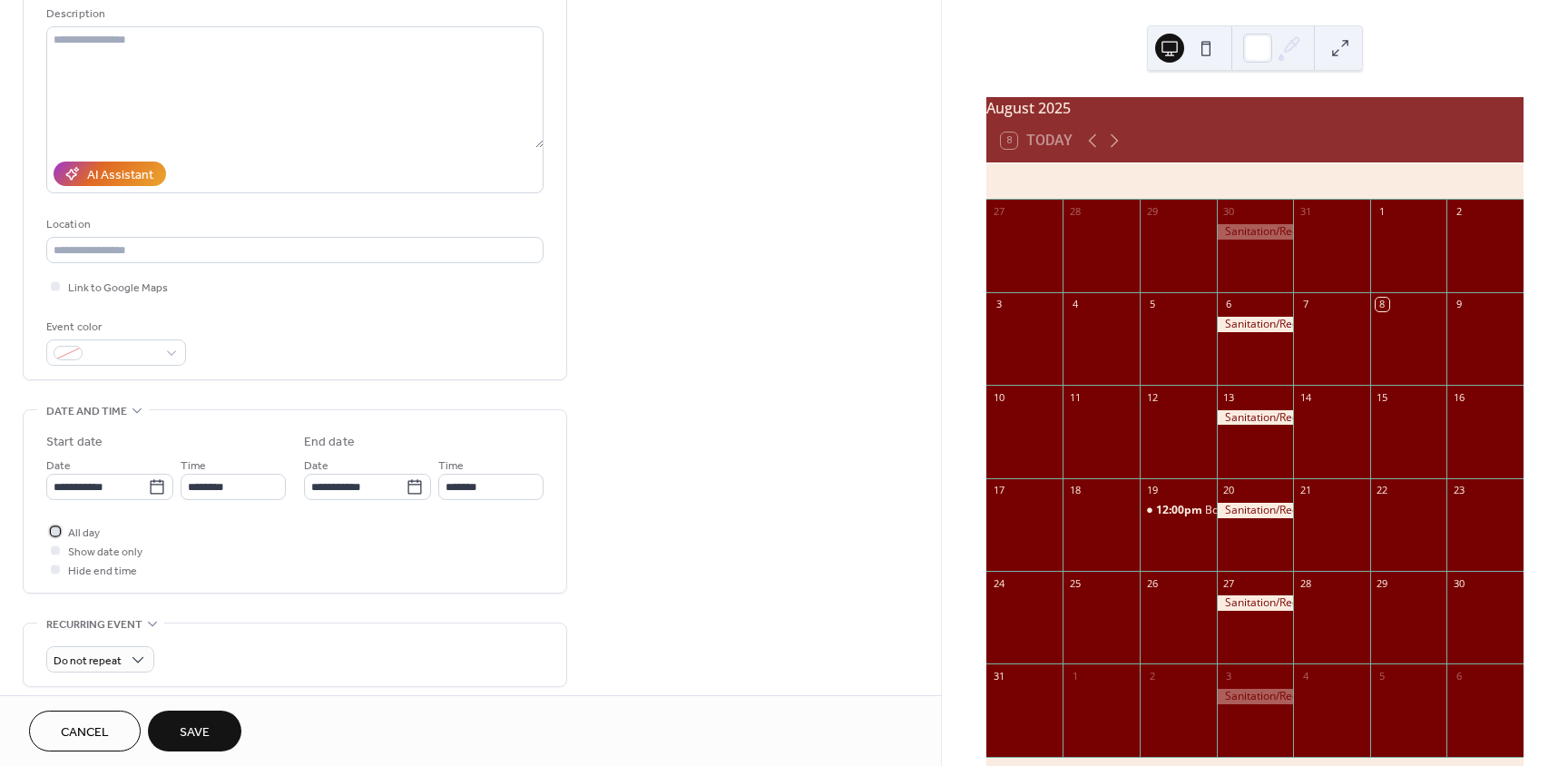 click at bounding box center [55, 531] 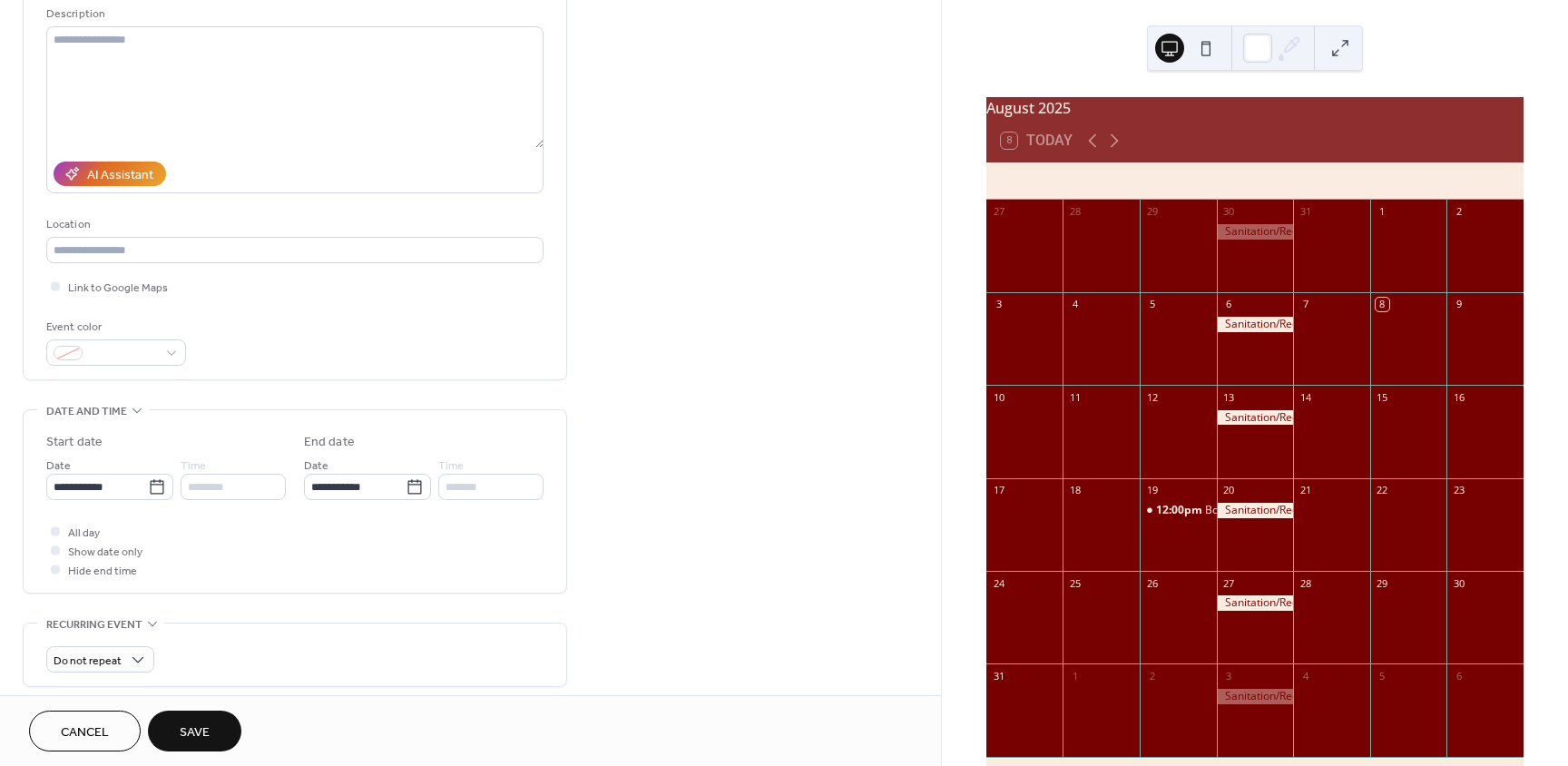 click on "Save" at bounding box center [194, 732] 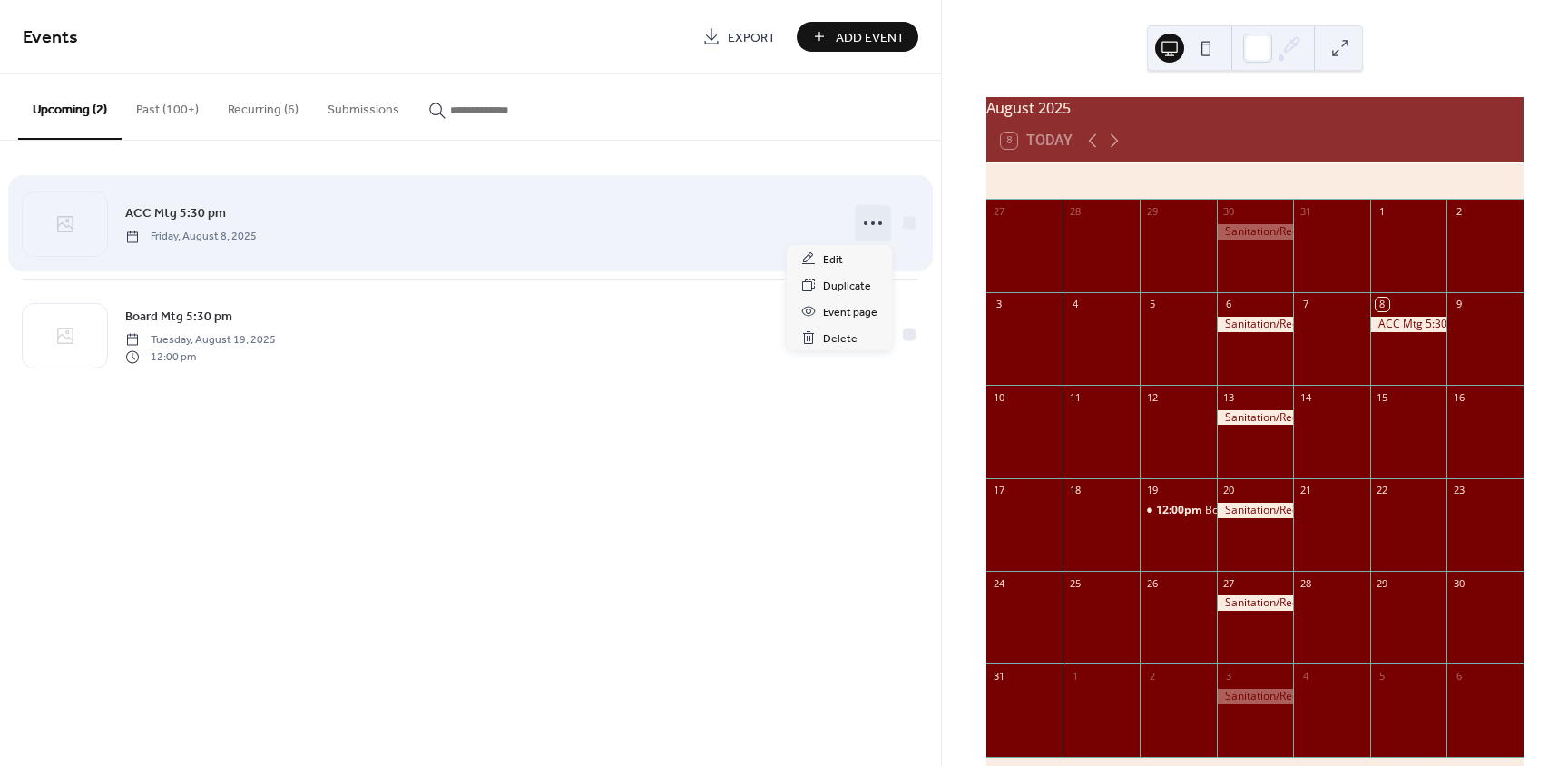 click 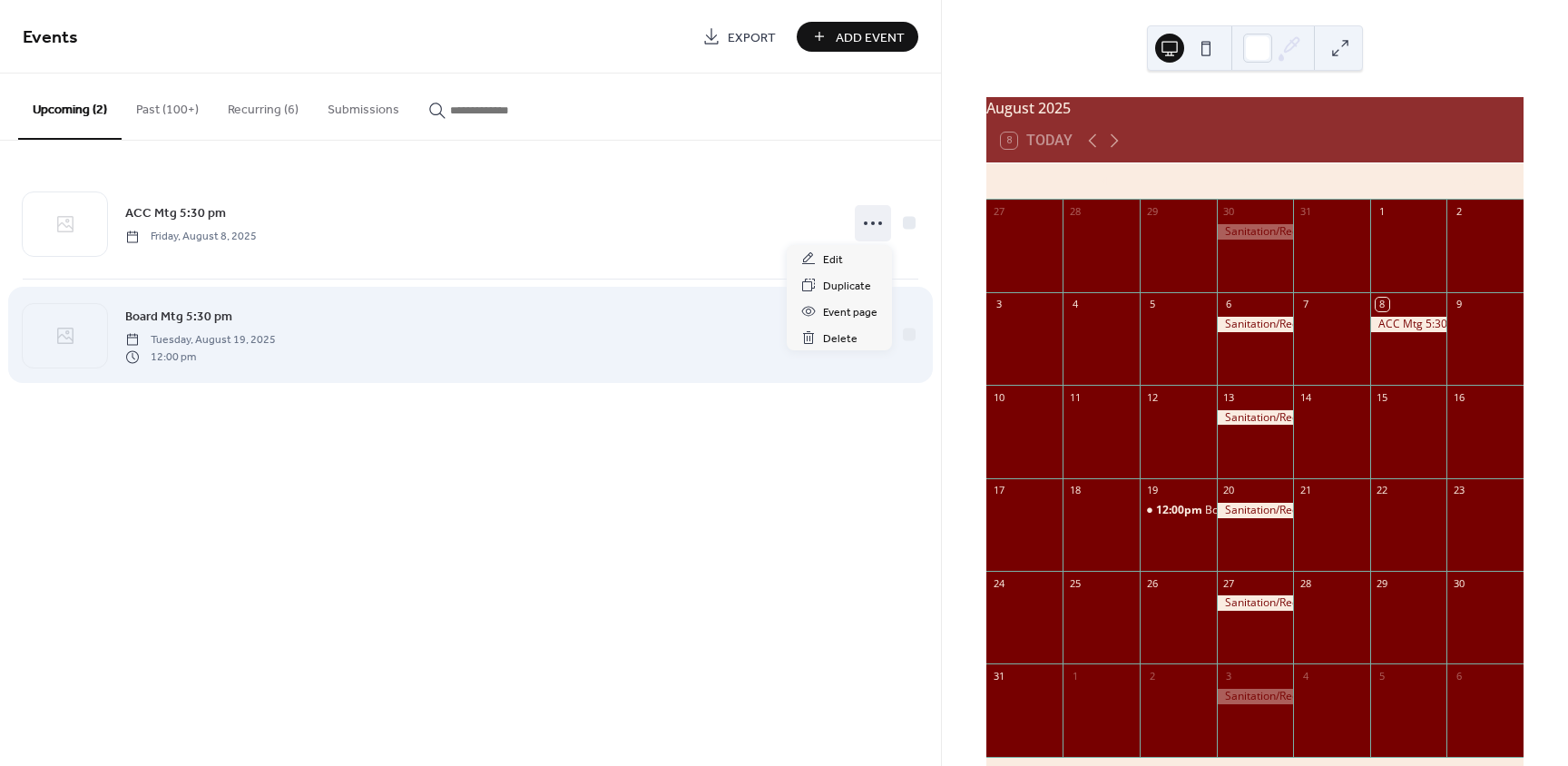 click on "Board Mtg 5:30 pm [DAY], [MONTH] 19, 2025 [TIME]" at bounding box center (480, 335) 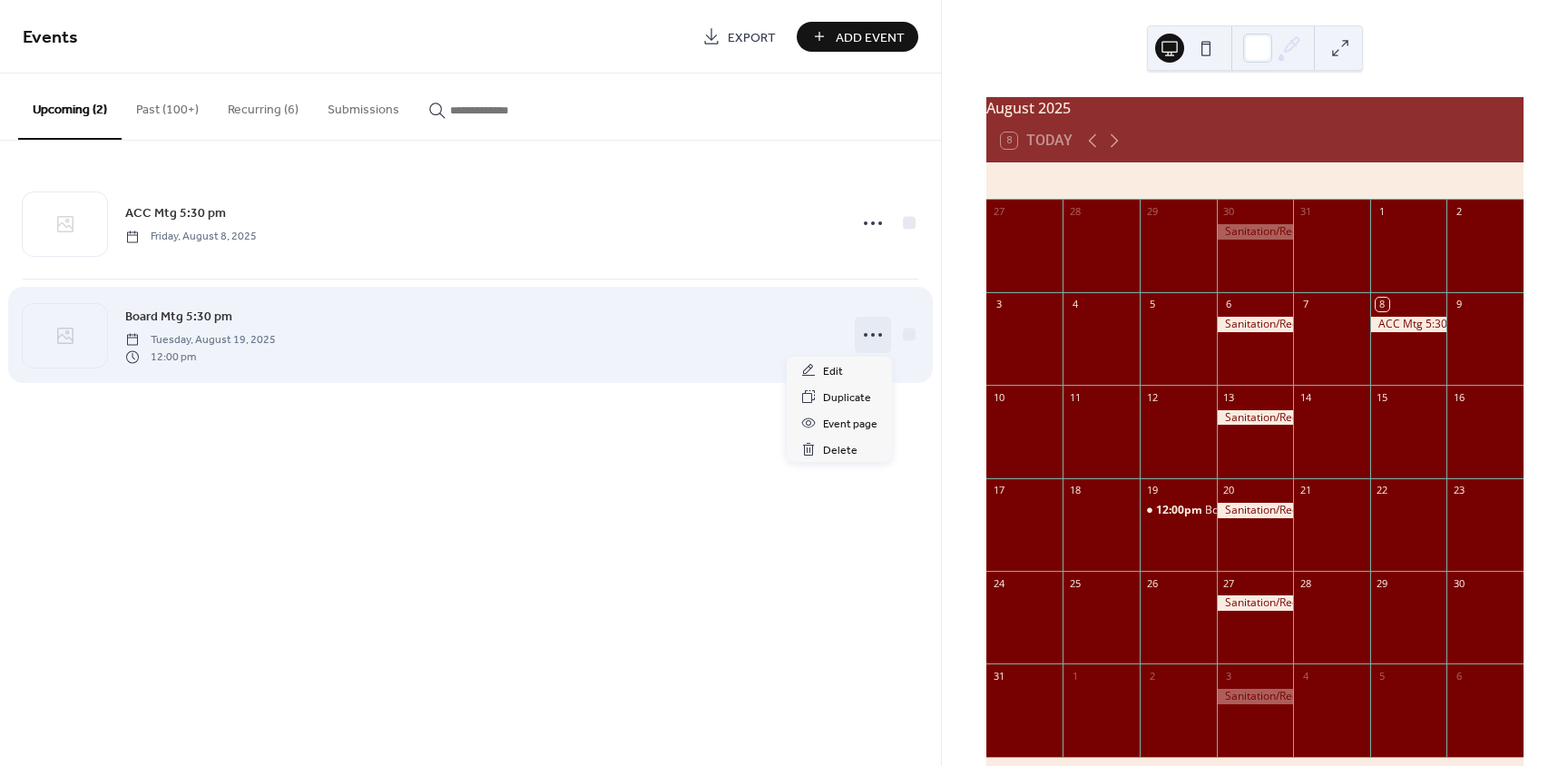 click 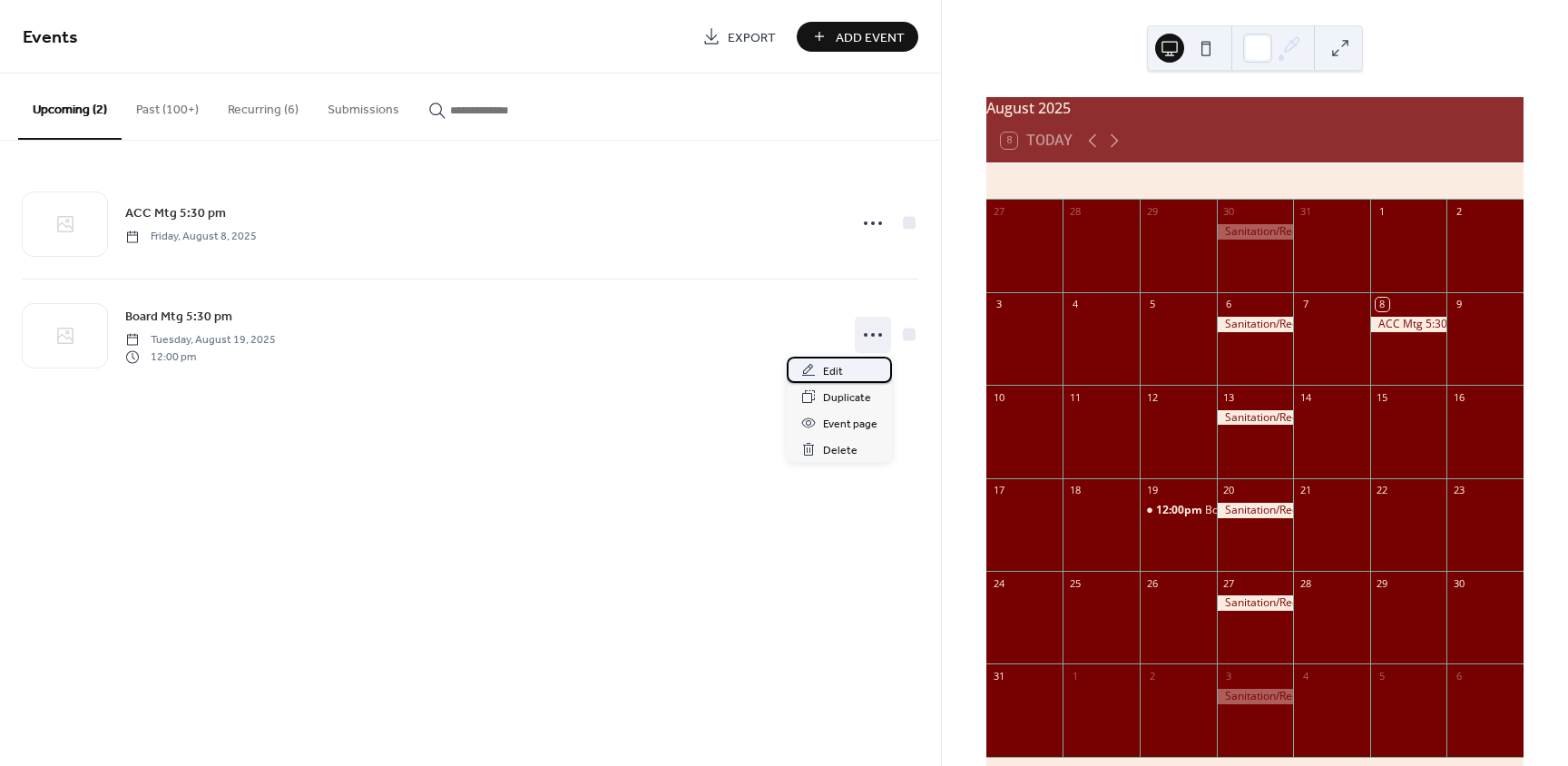 click on "Edit" at bounding box center (833, 371) 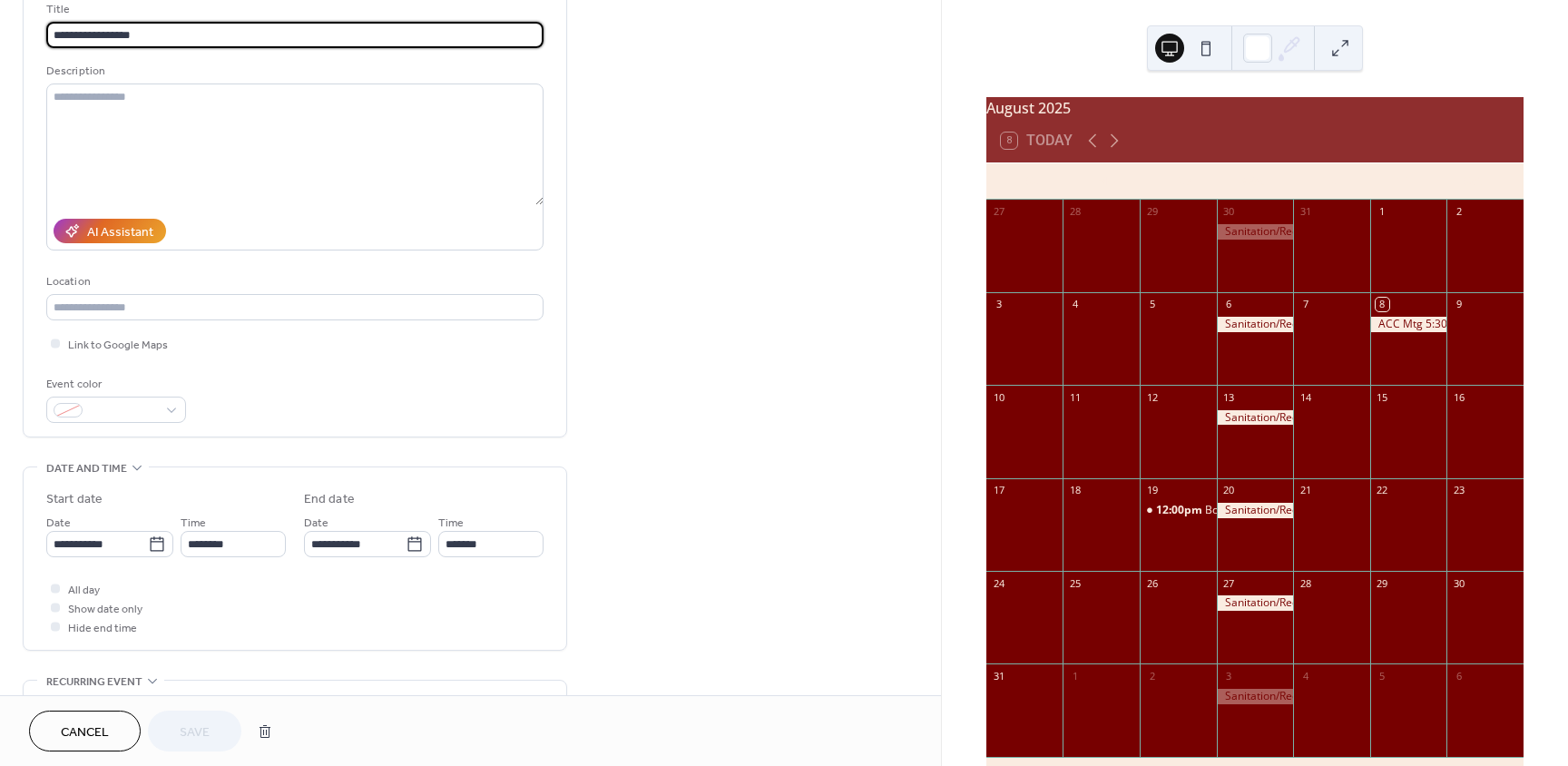 scroll, scrollTop: 182, scrollLeft: 0, axis: vertical 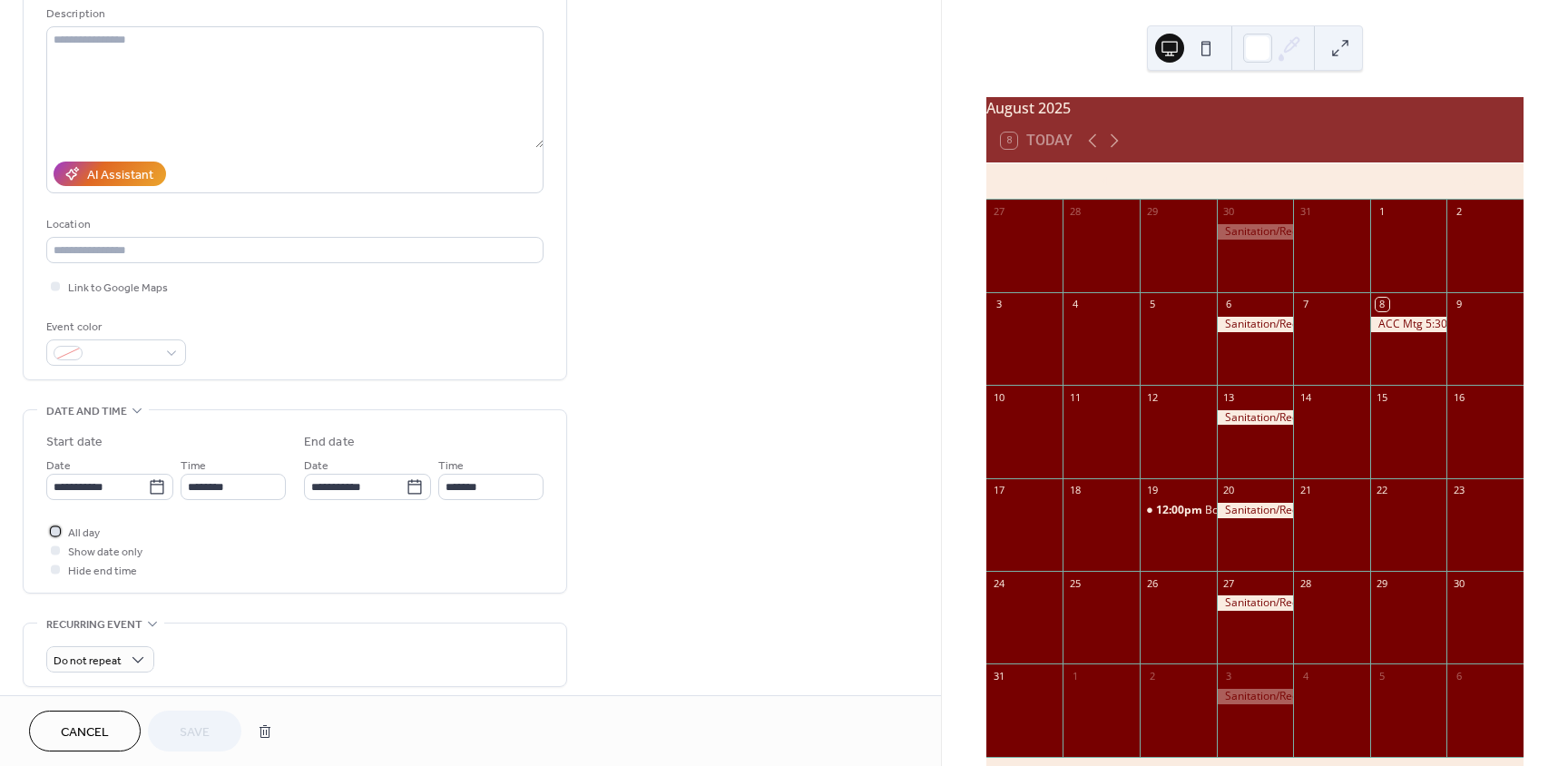 click at bounding box center [55, 531] 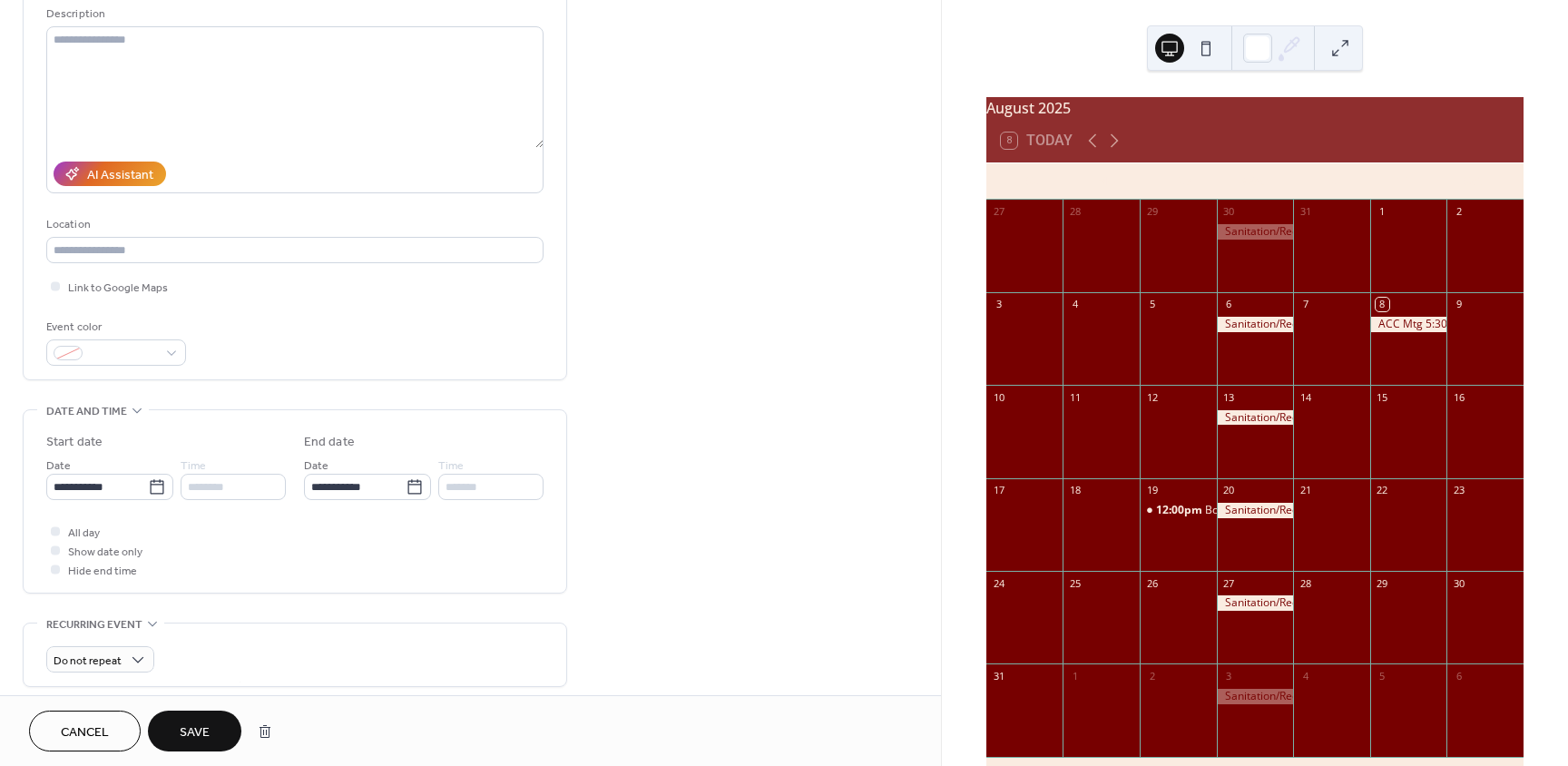 click on "Save" at bounding box center (194, 731) 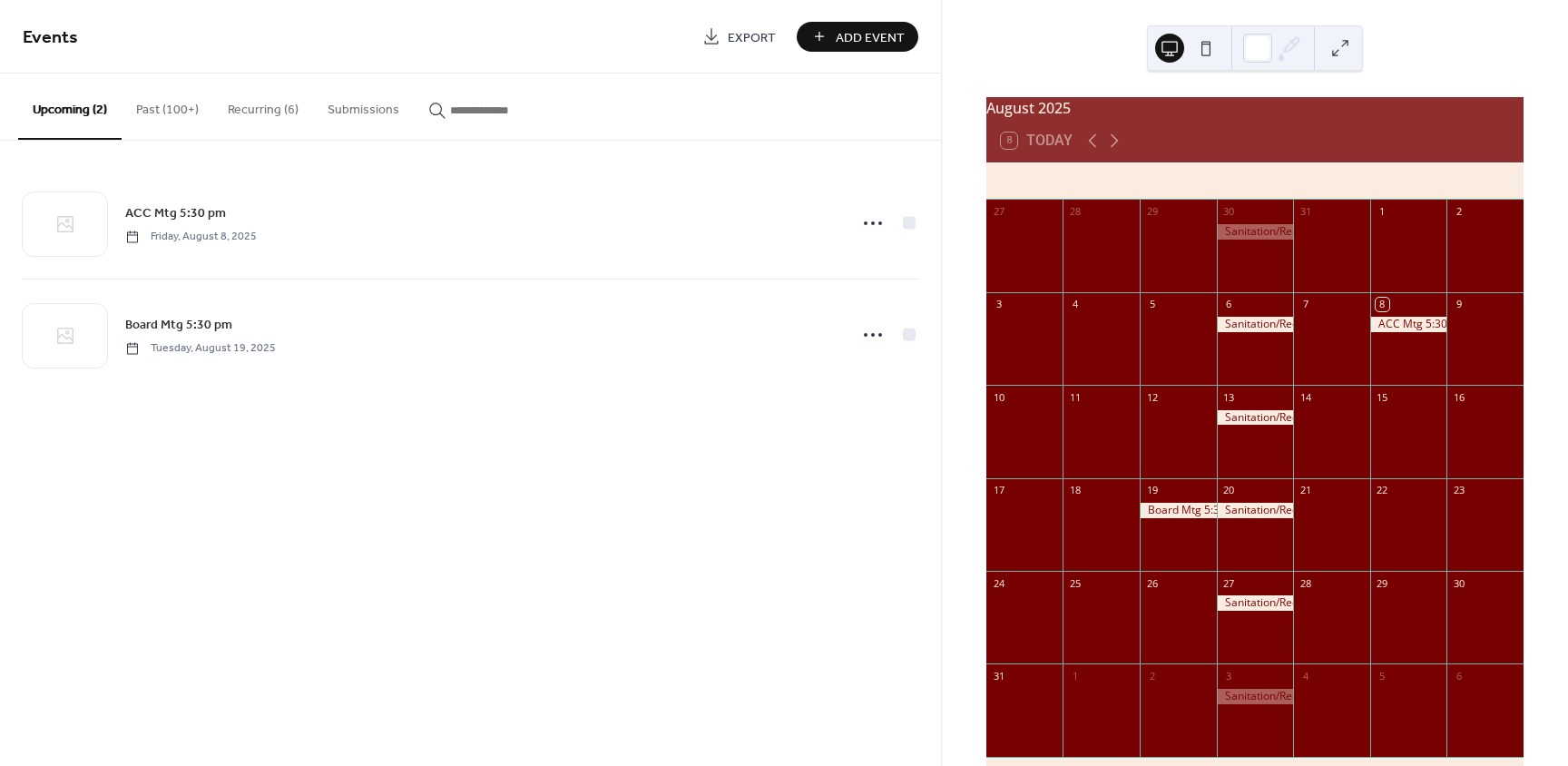 click on "Add Event" at bounding box center (870, 37) 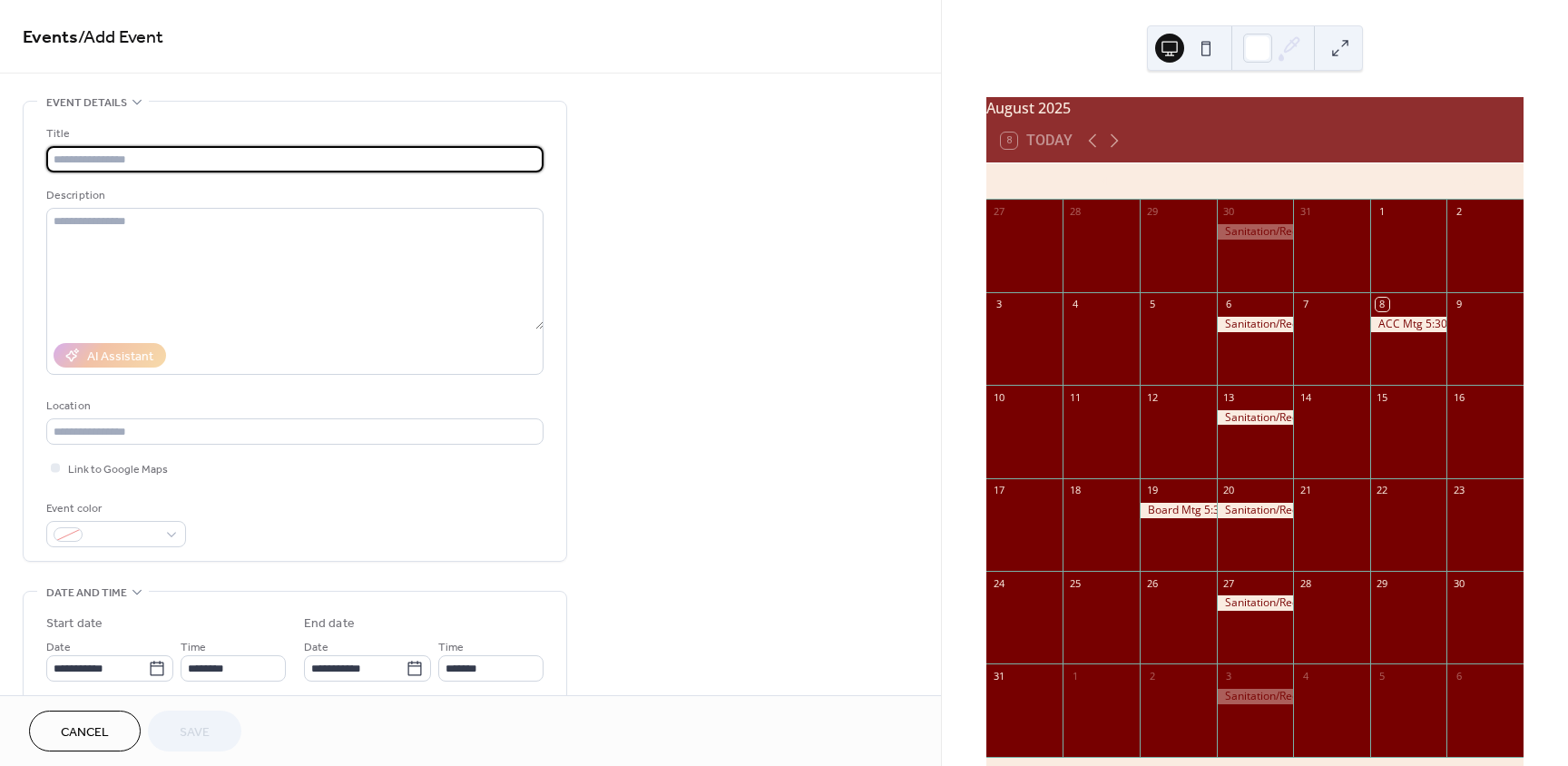 click at bounding box center [295, 159] 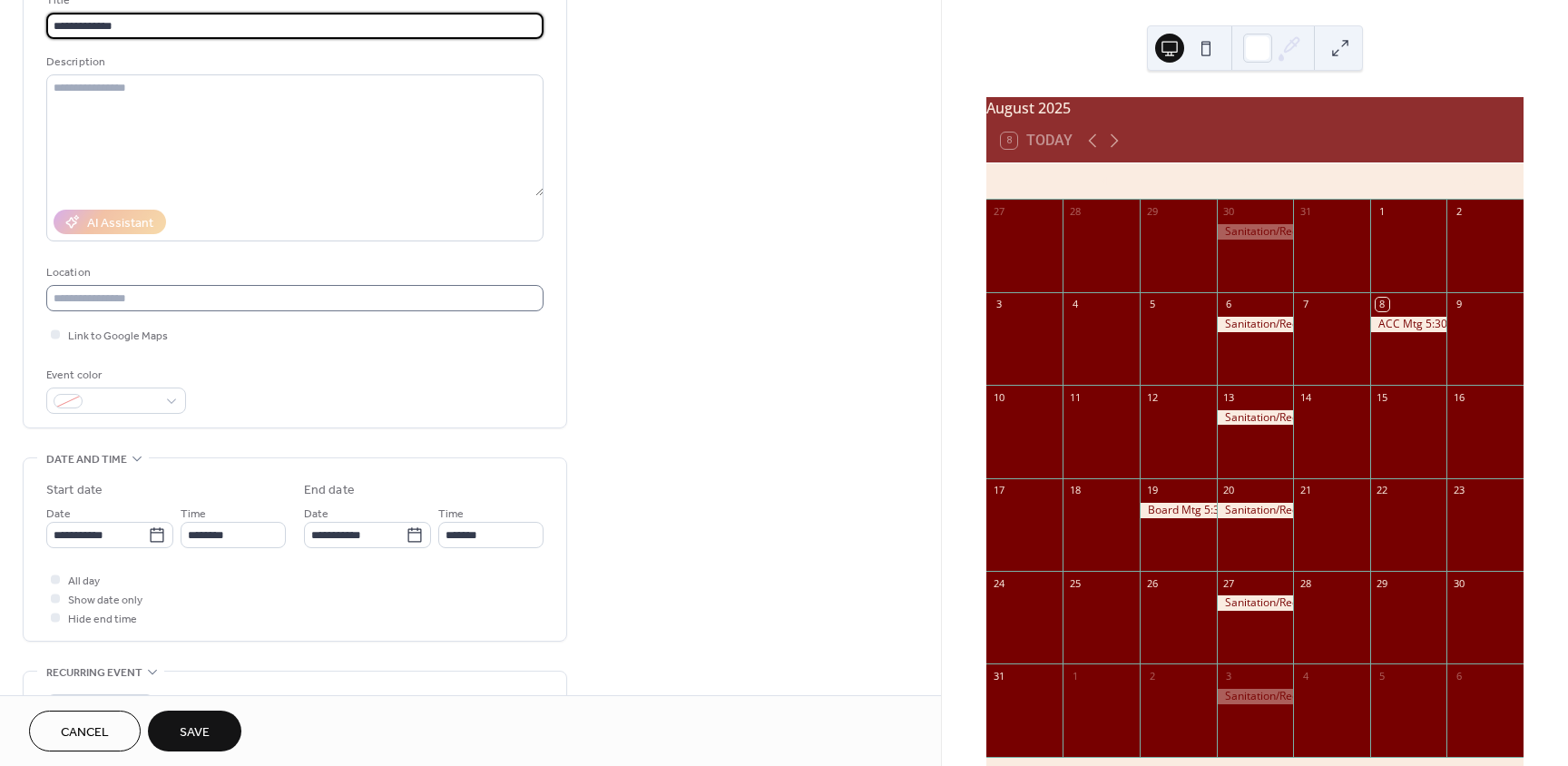 scroll, scrollTop: 182, scrollLeft: 0, axis: vertical 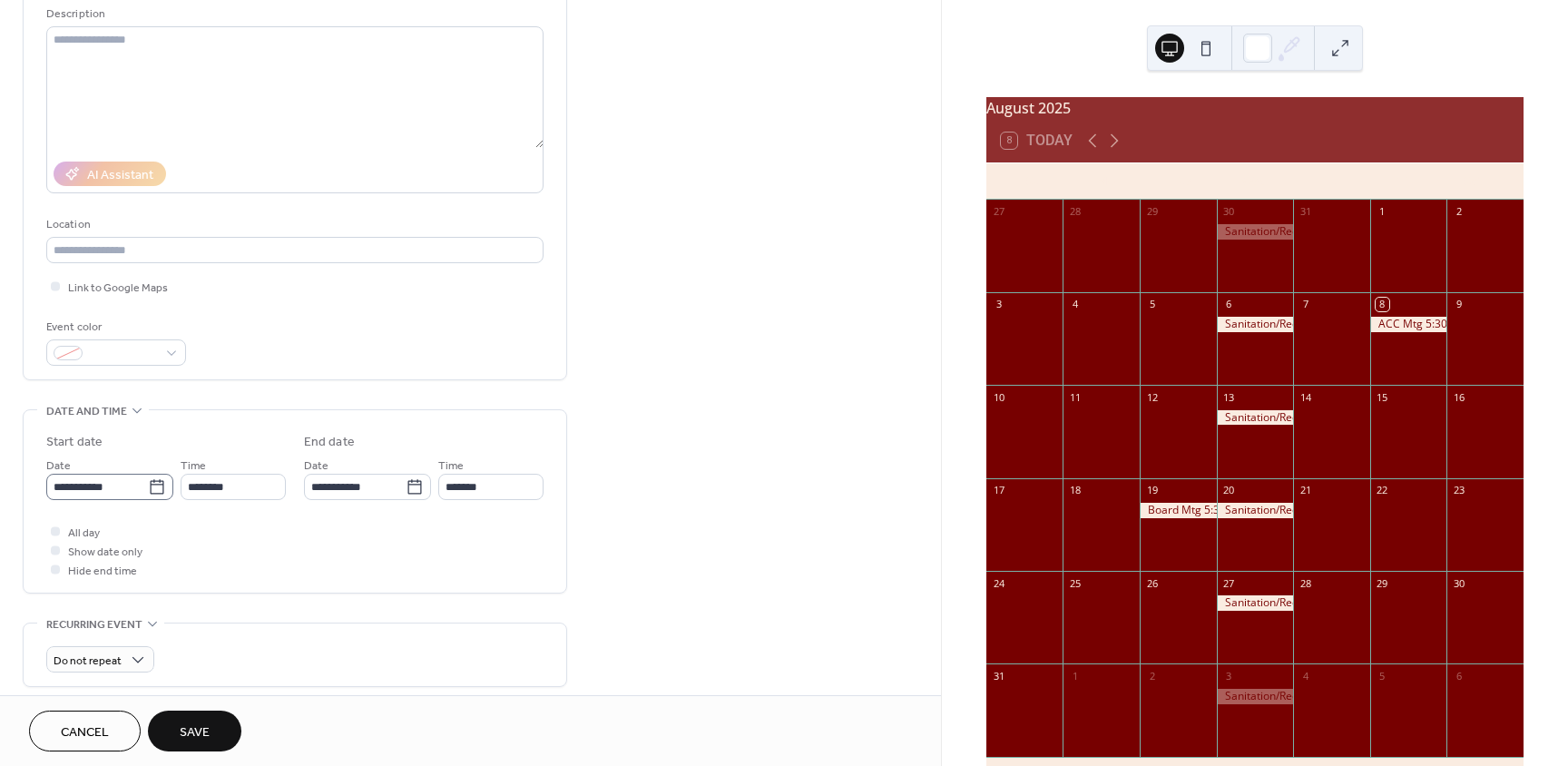 type on "**********" 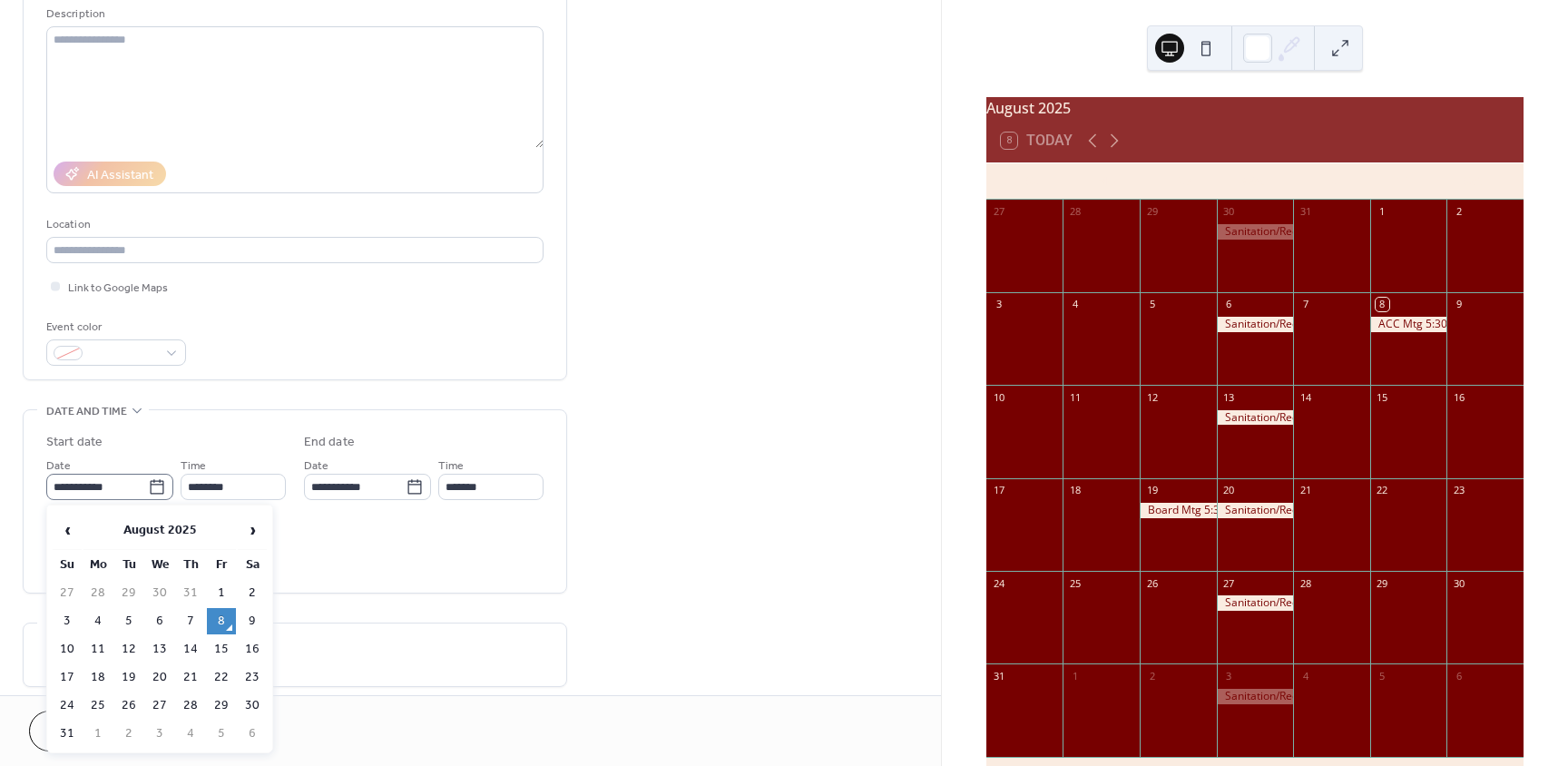click 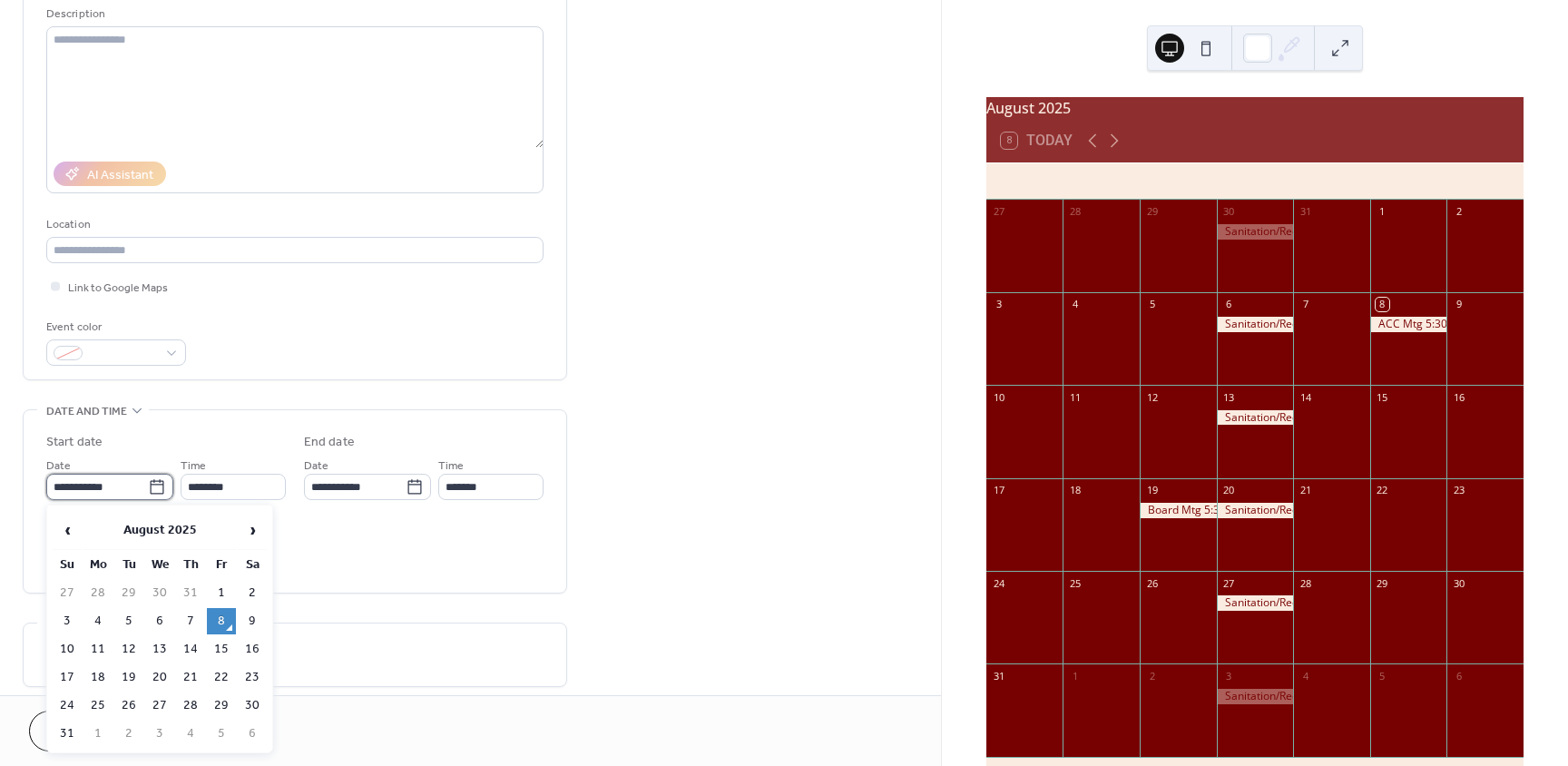 click on "**********" at bounding box center [97, 486] 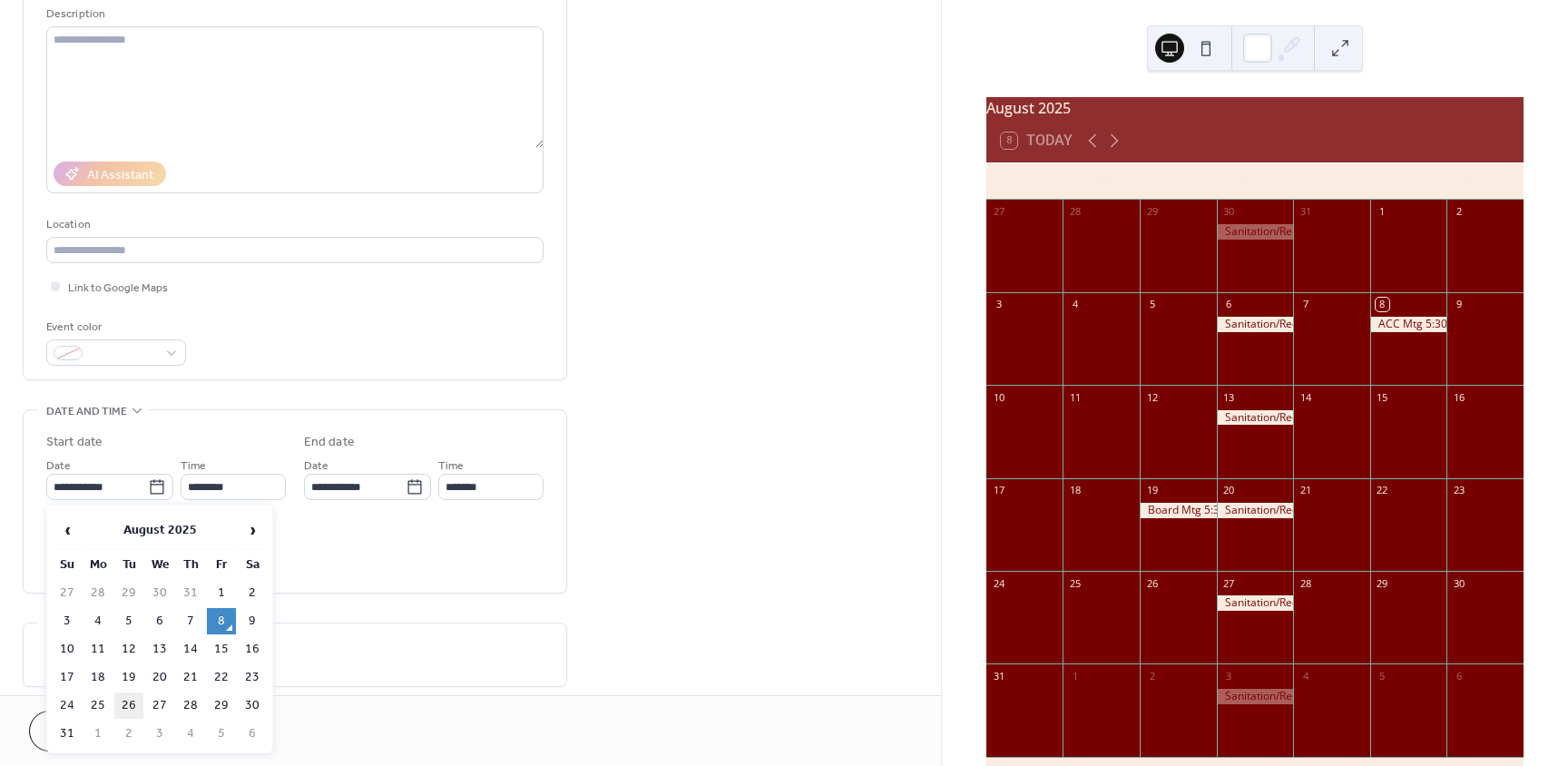 click on "26" at bounding box center (129, 705) 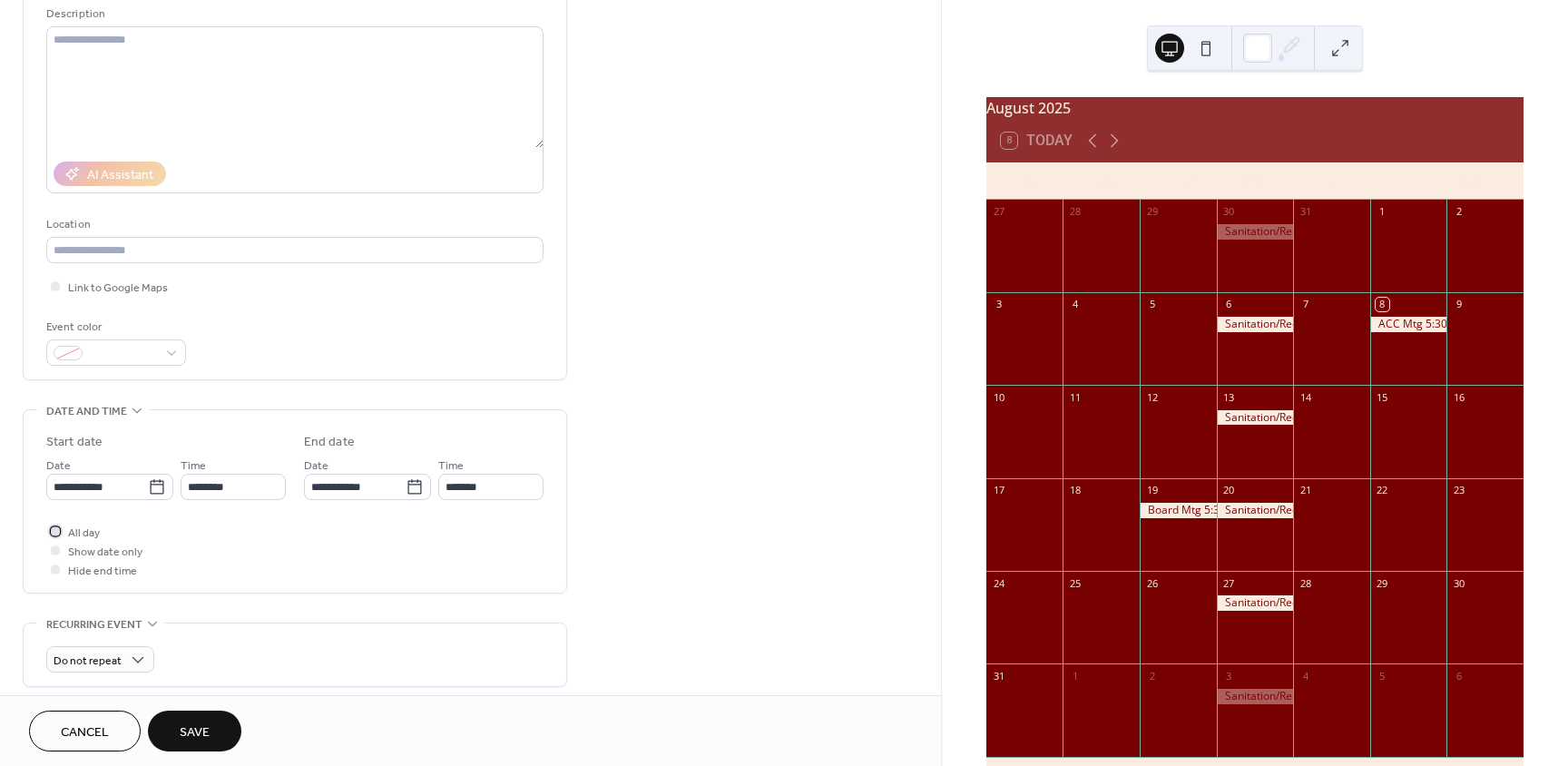 click at bounding box center [55, 531] 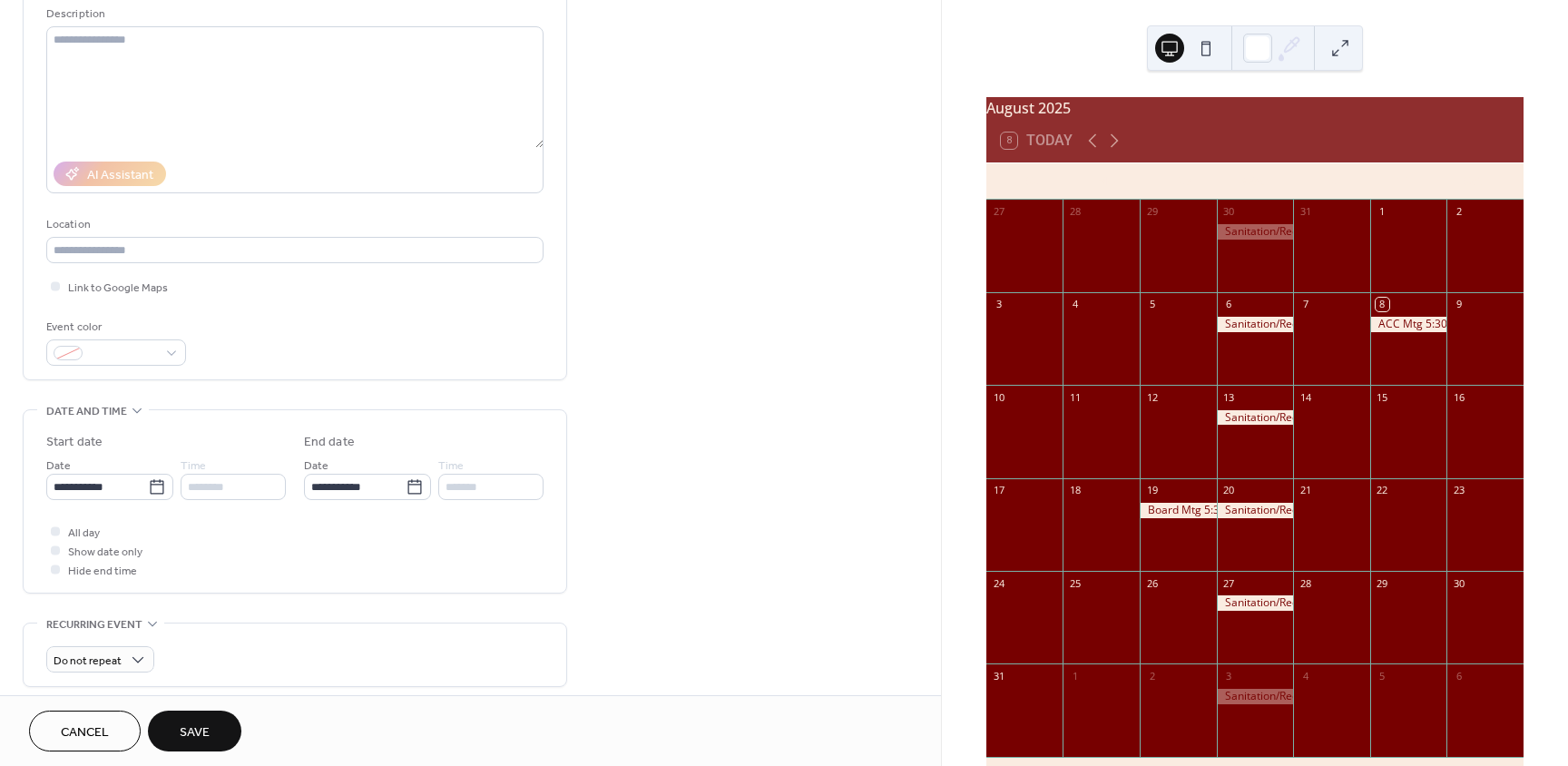 click on "Save" at bounding box center [194, 731] 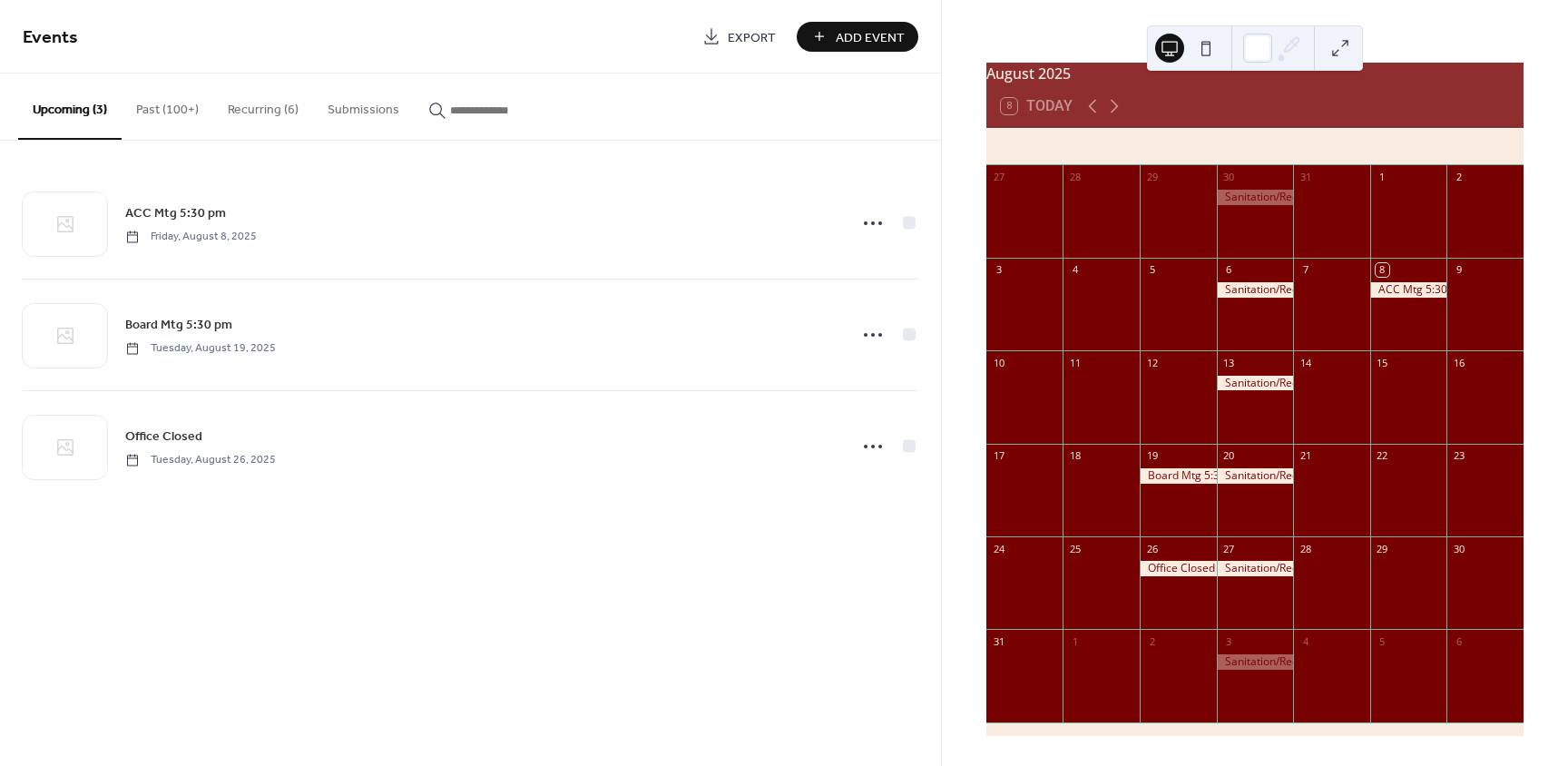 scroll, scrollTop: 45, scrollLeft: 0, axis: vertical 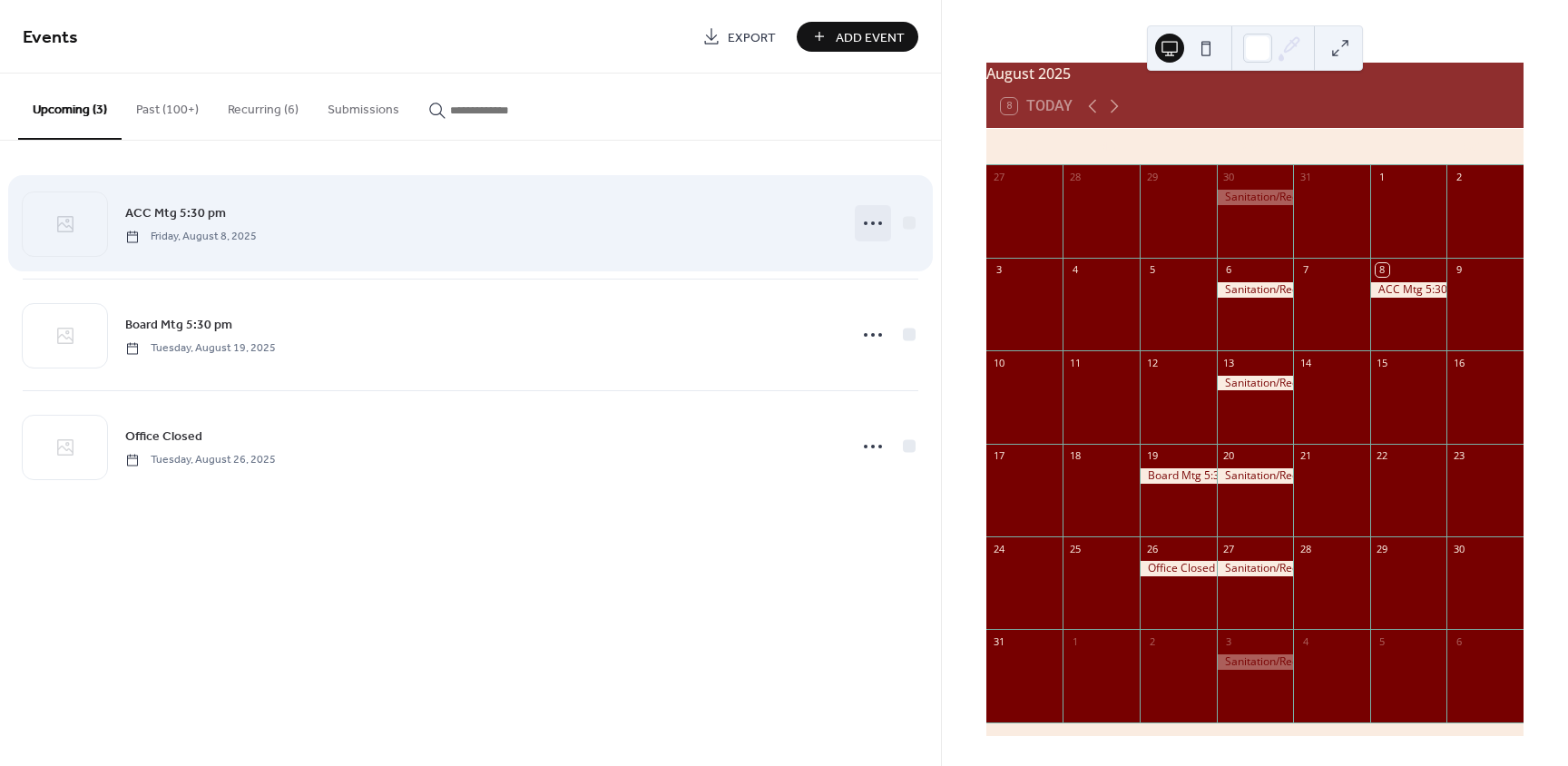 click 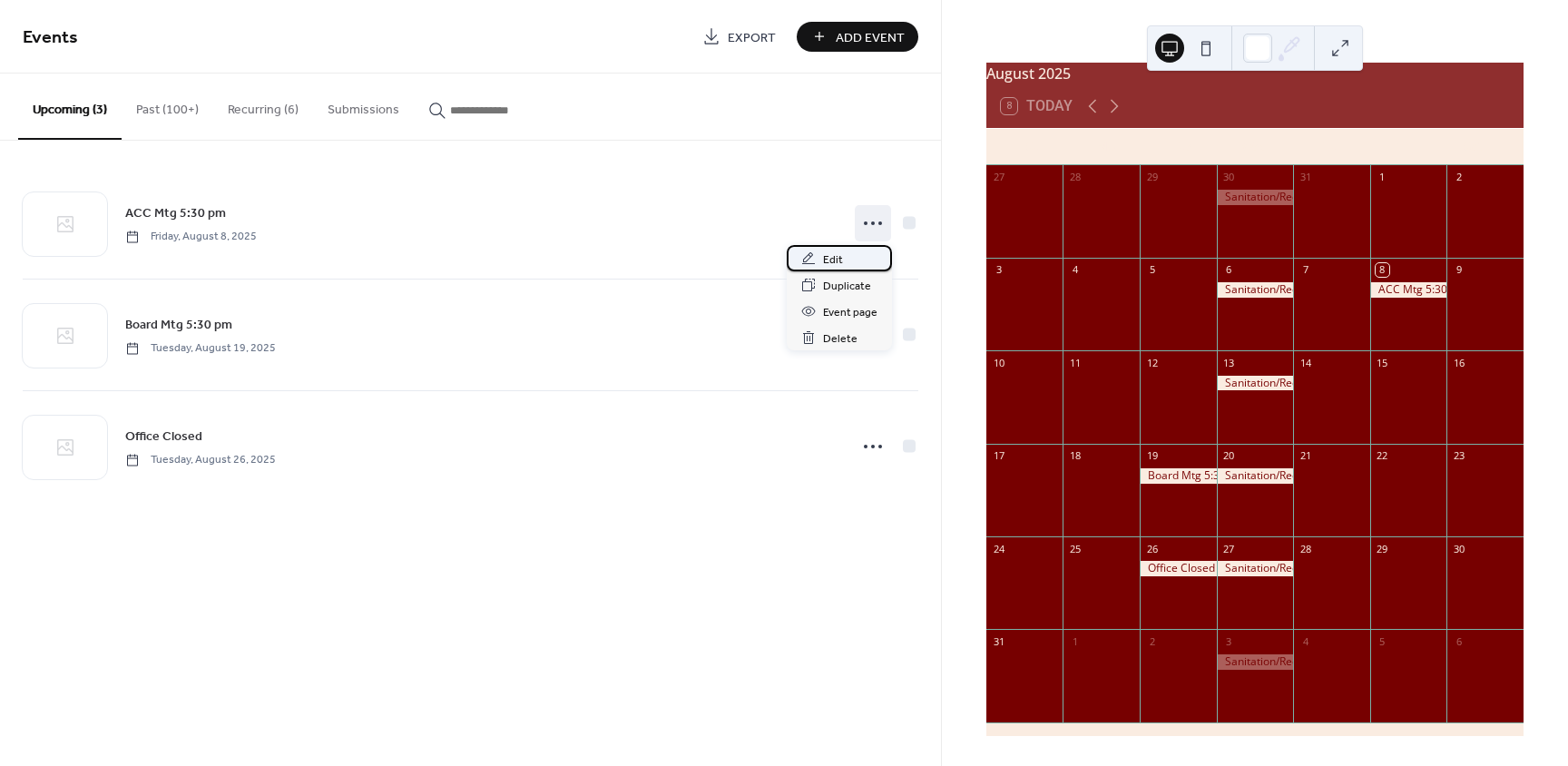 click on "Edit" at bounding box center (833, 260) 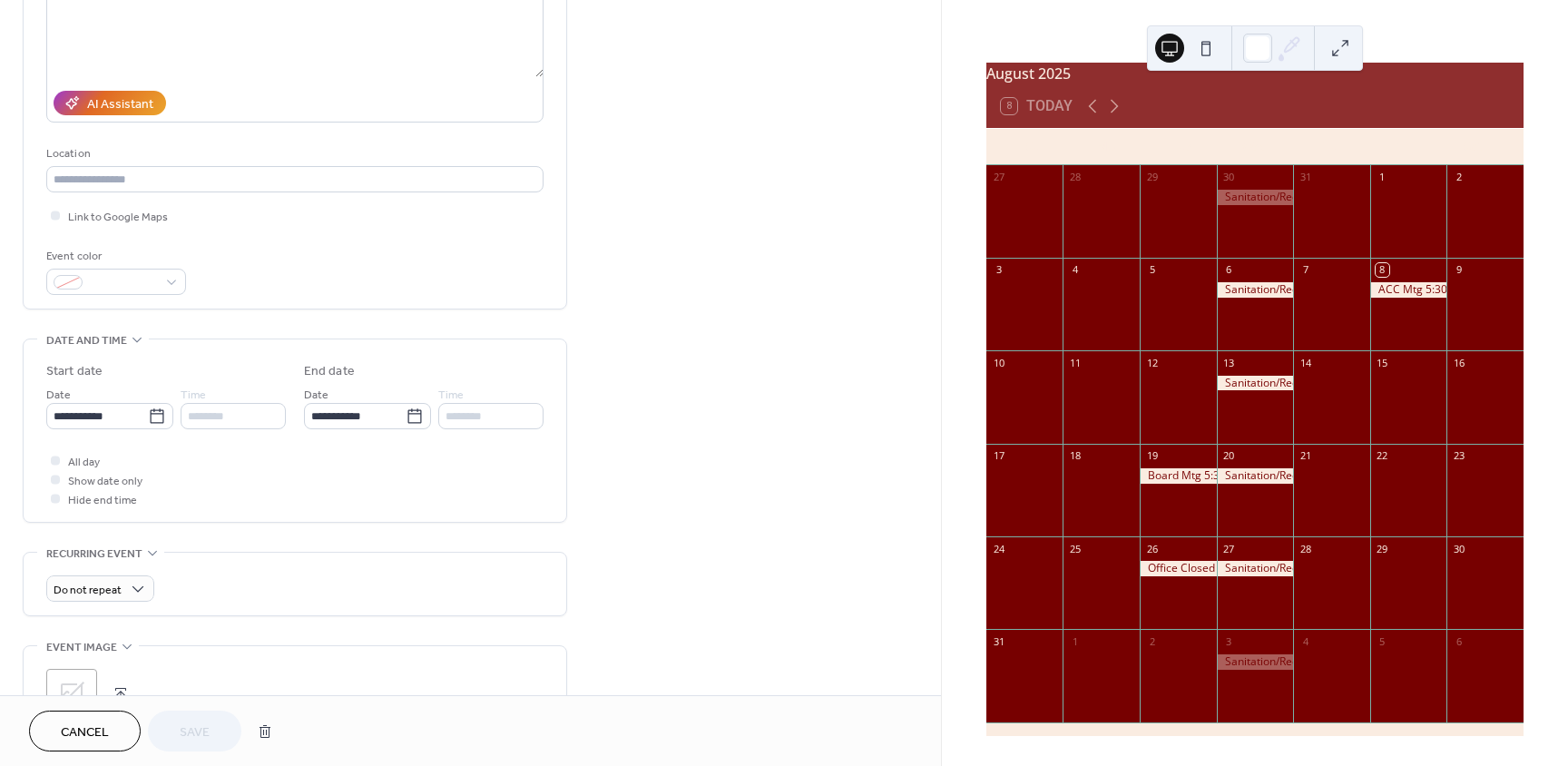 scroll, scrollTop: 272, scrollLeft: 0, axis: vertical 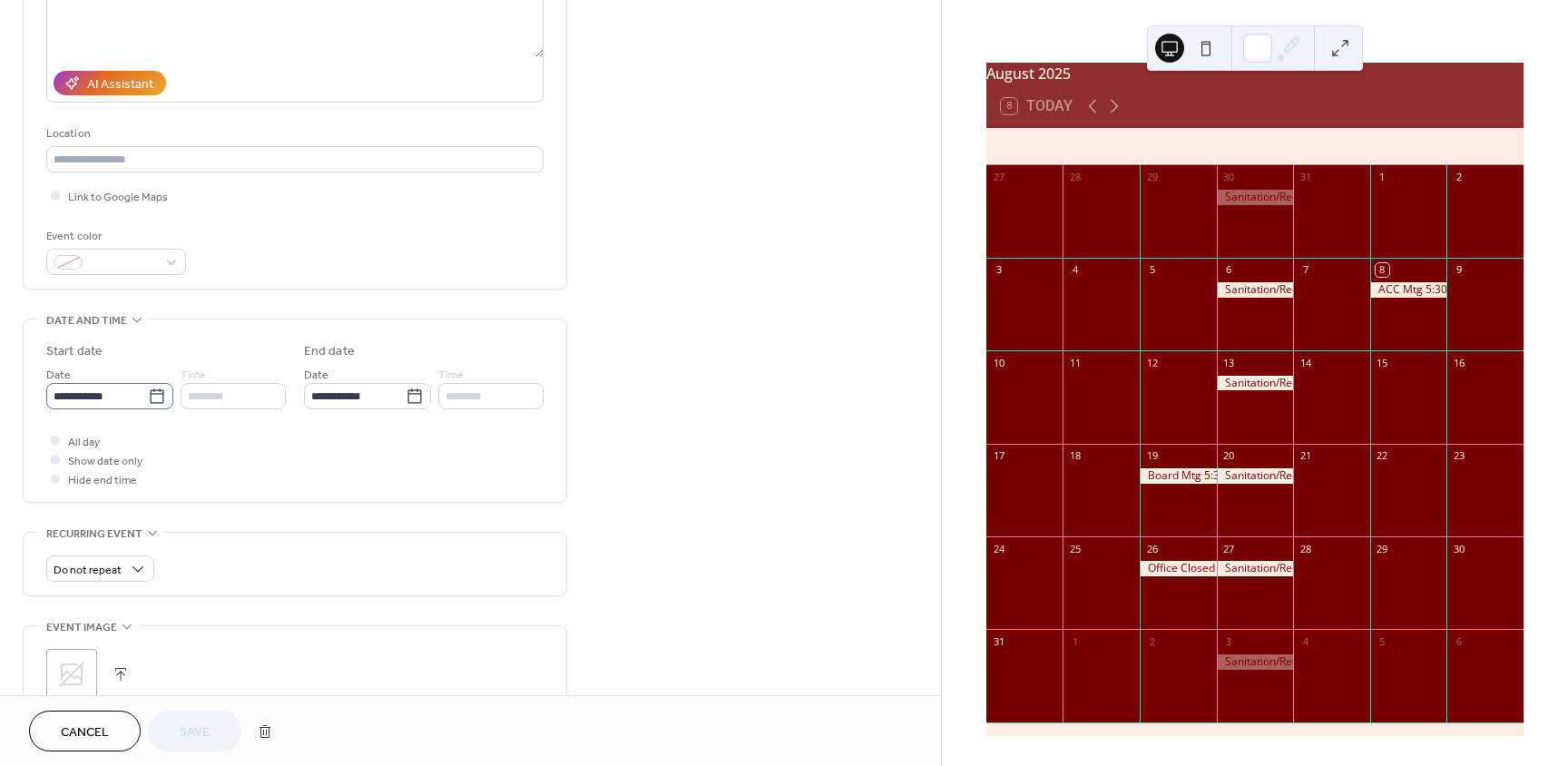 click 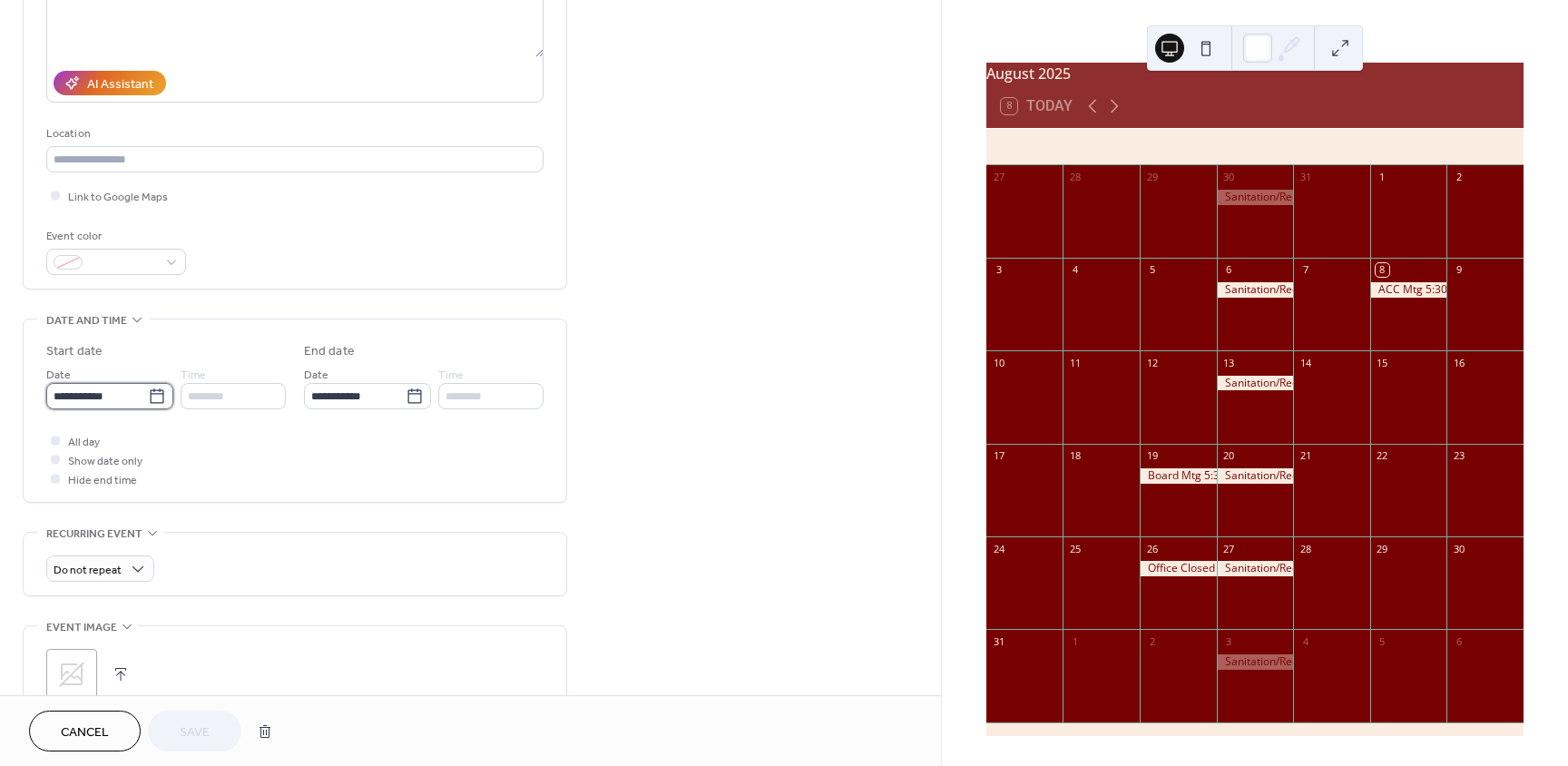 click on "**********" at bounding box center [97, 396] 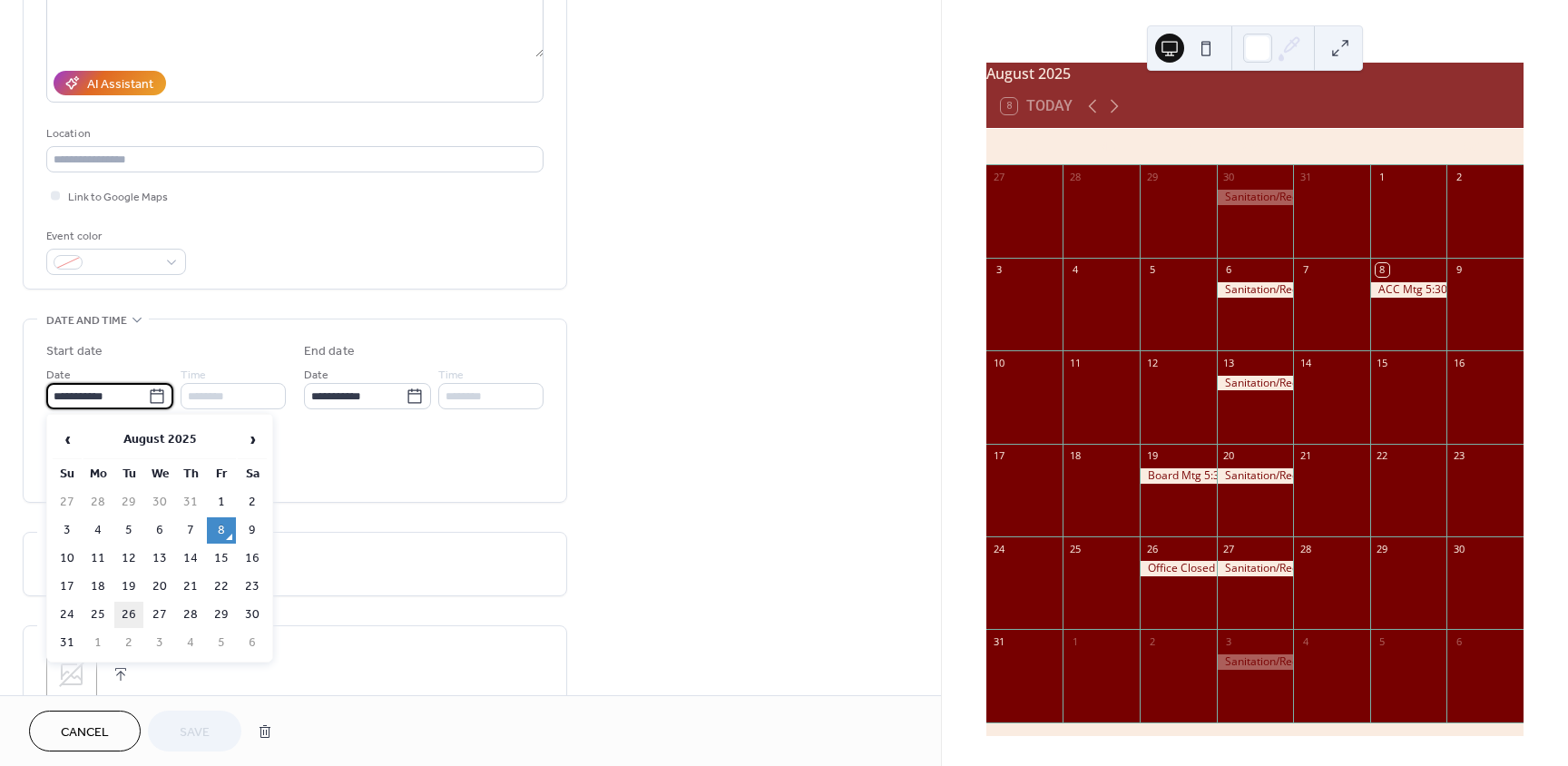 click on "26" at bounding box center [129, 614] 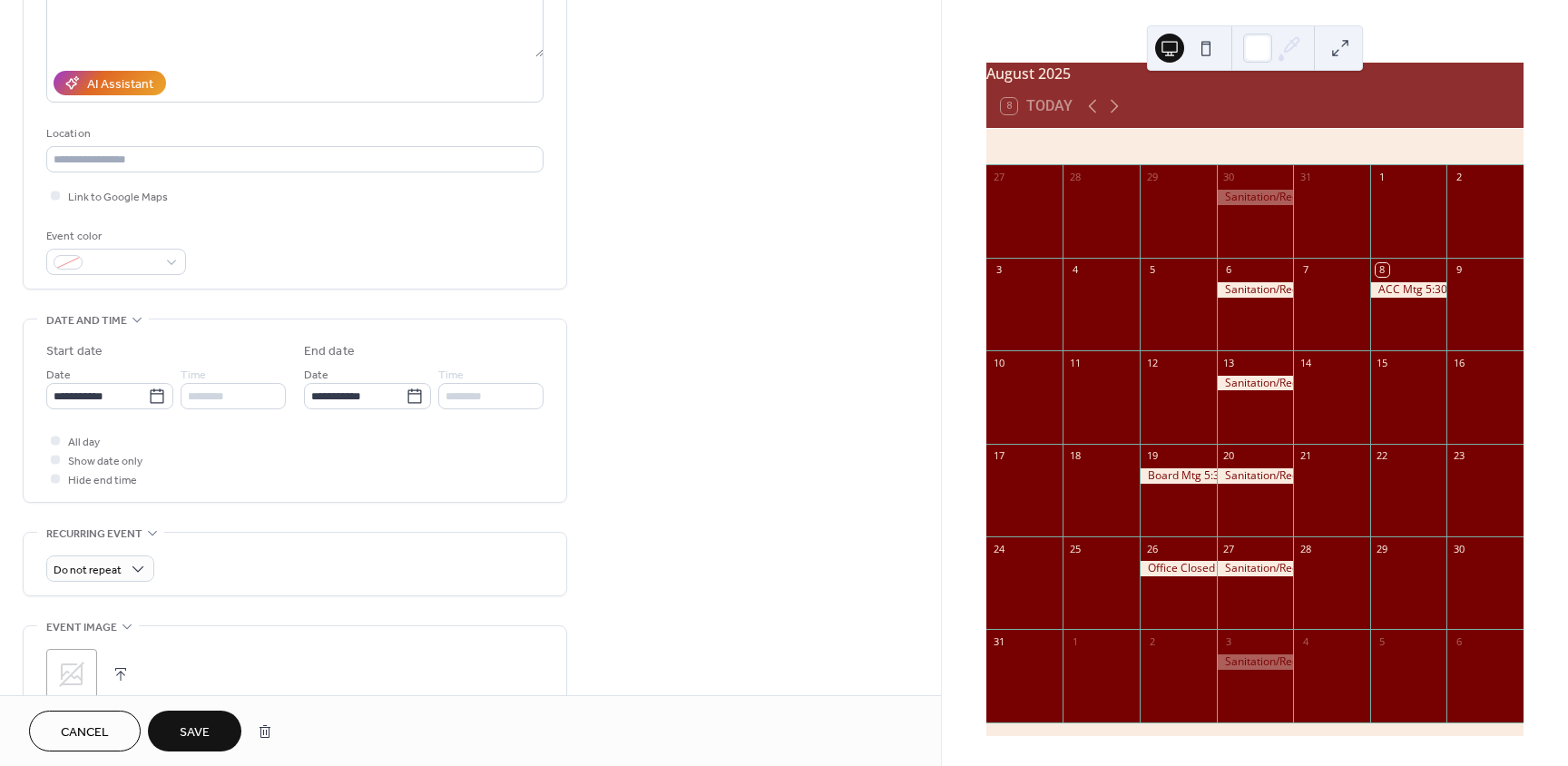 click on "Save" at bounding box center (194, 732) 